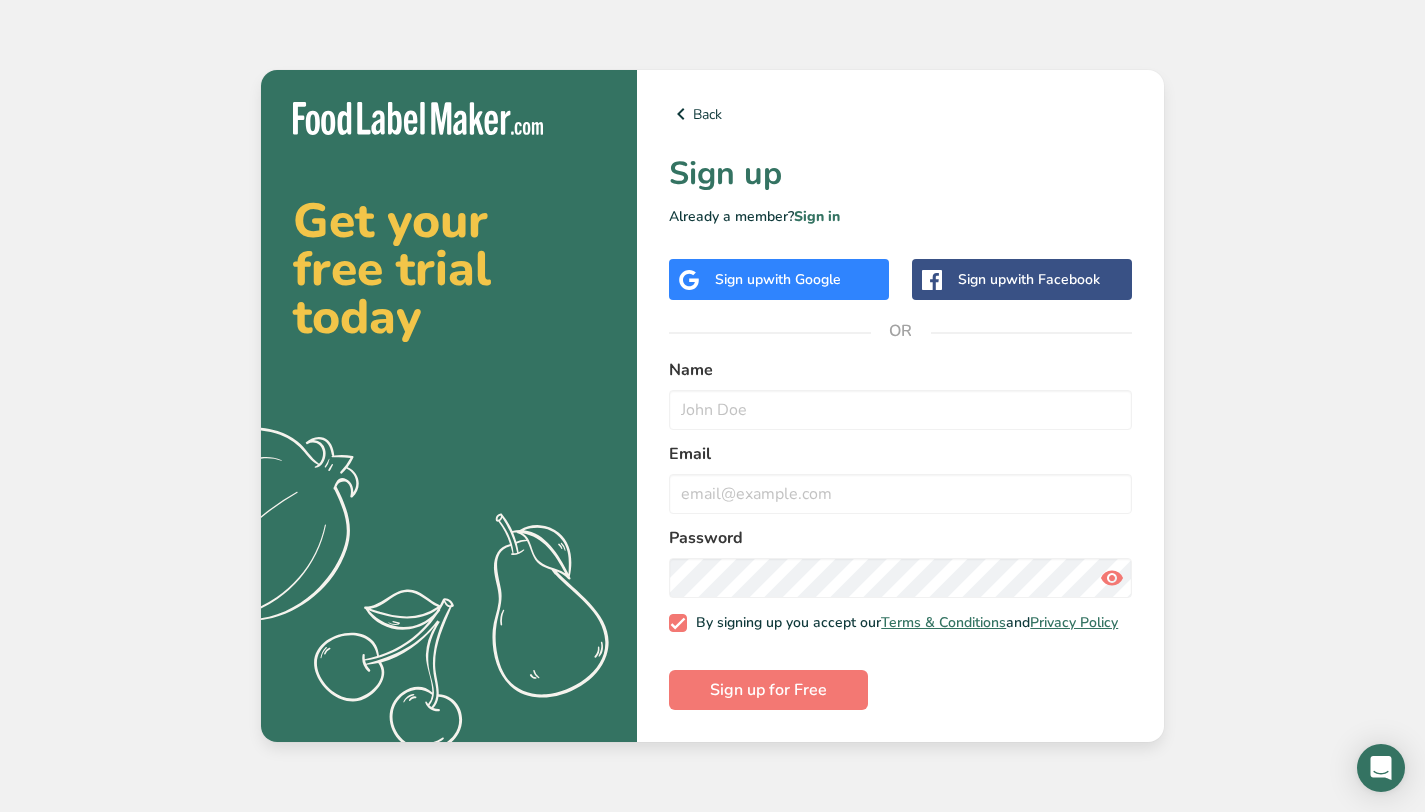 scroll, scrollTop: 0, scrollLeft: 0, axis: both 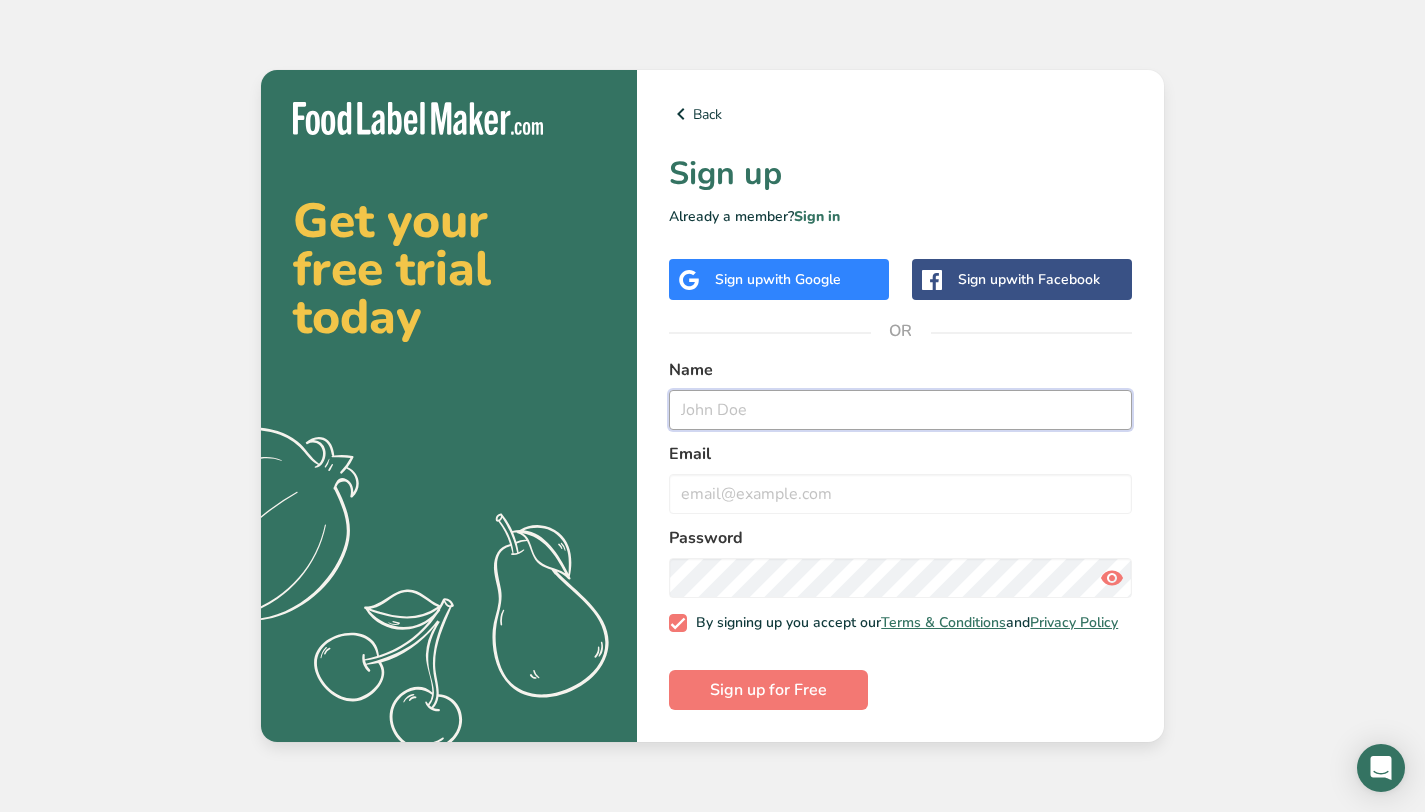 click at bounding box center (900, 410) 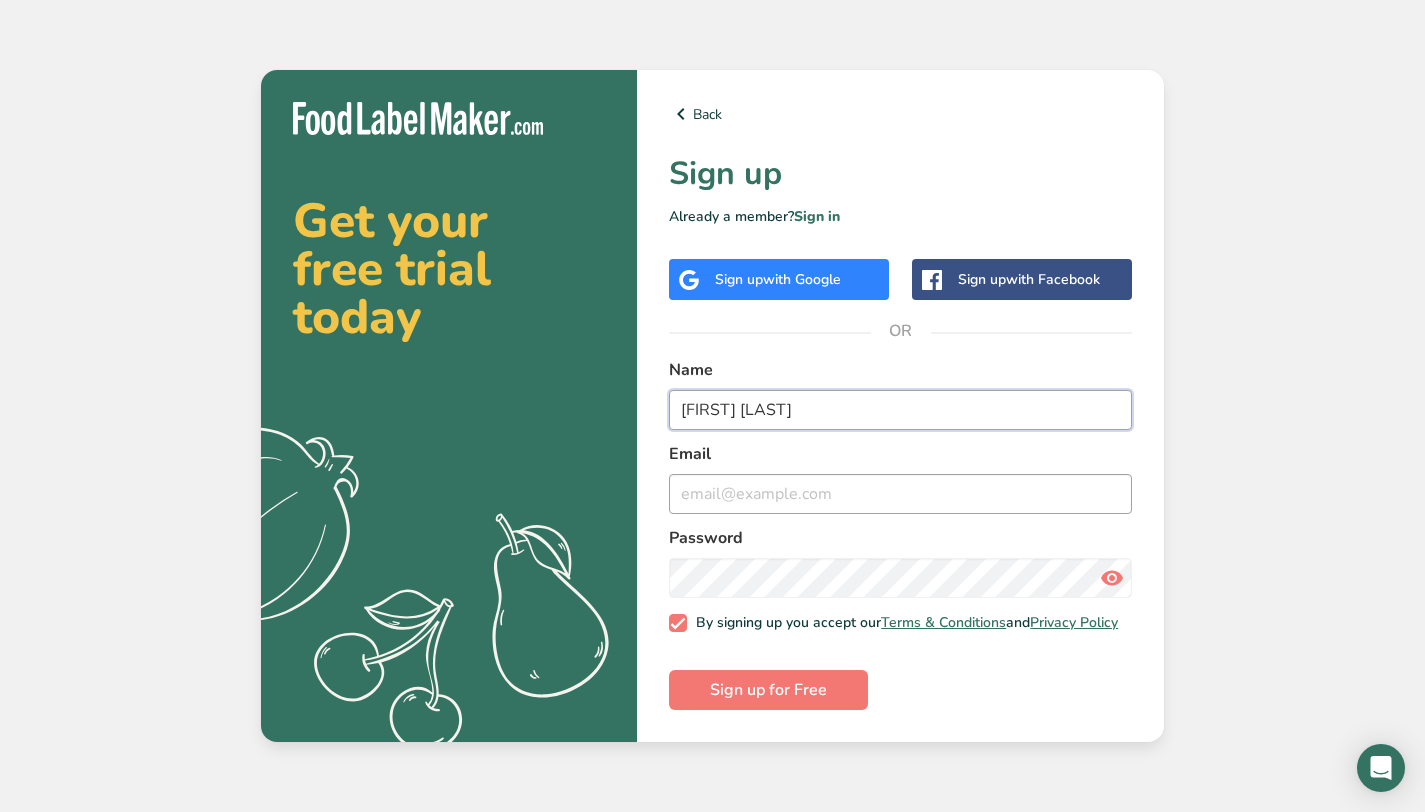 type on "[FIRST] [LAST]" 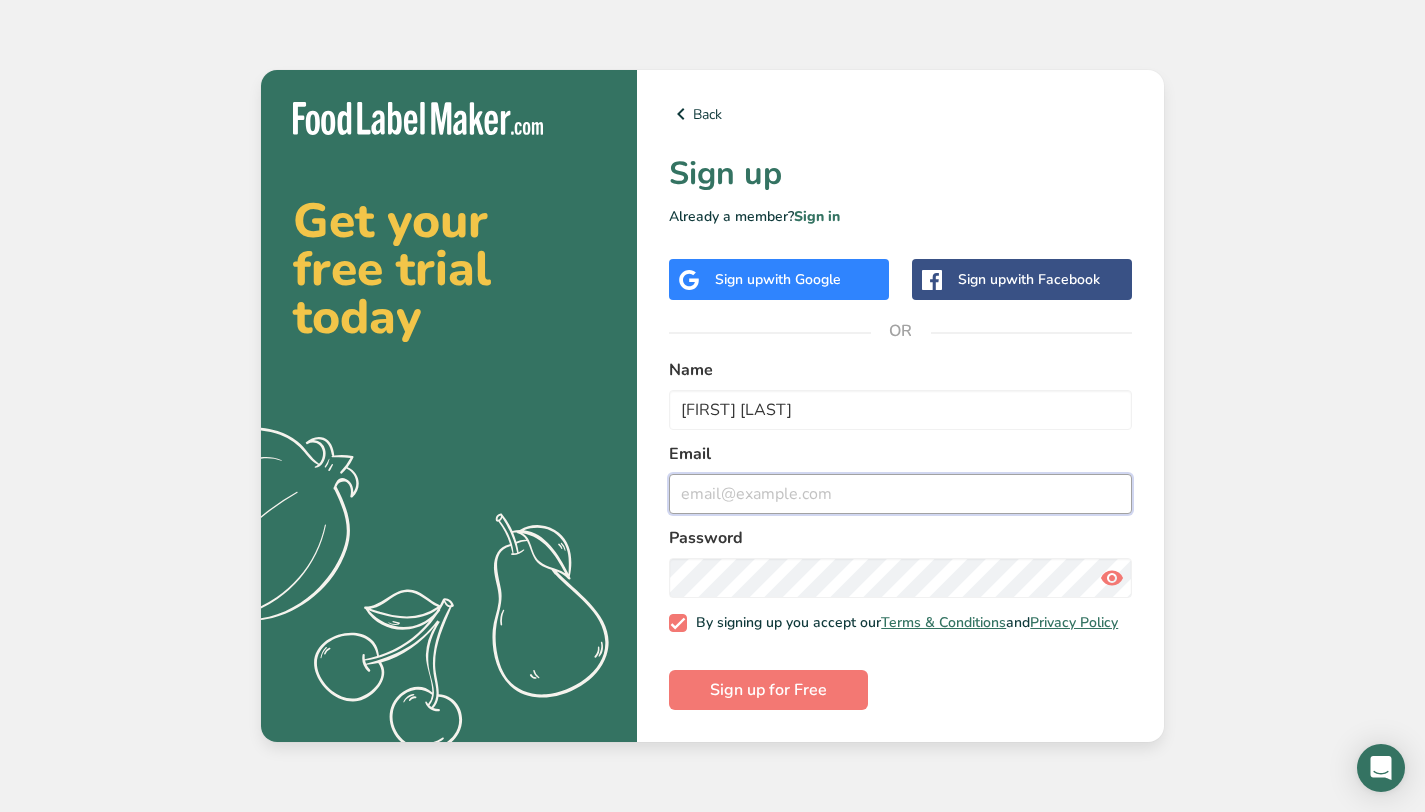 click at bounding box center [900, 494] 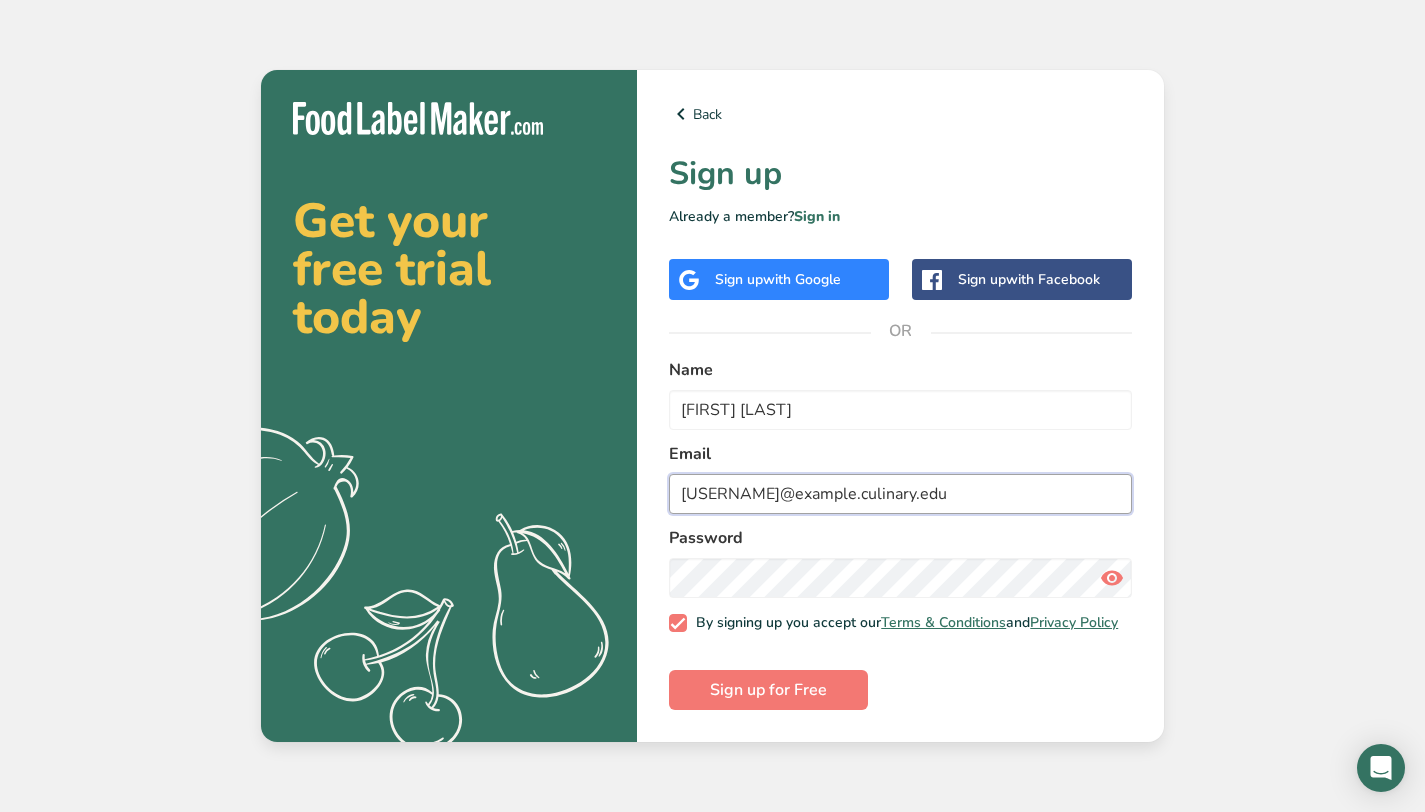 type on "[USERNAME]@example.culinary.edu" 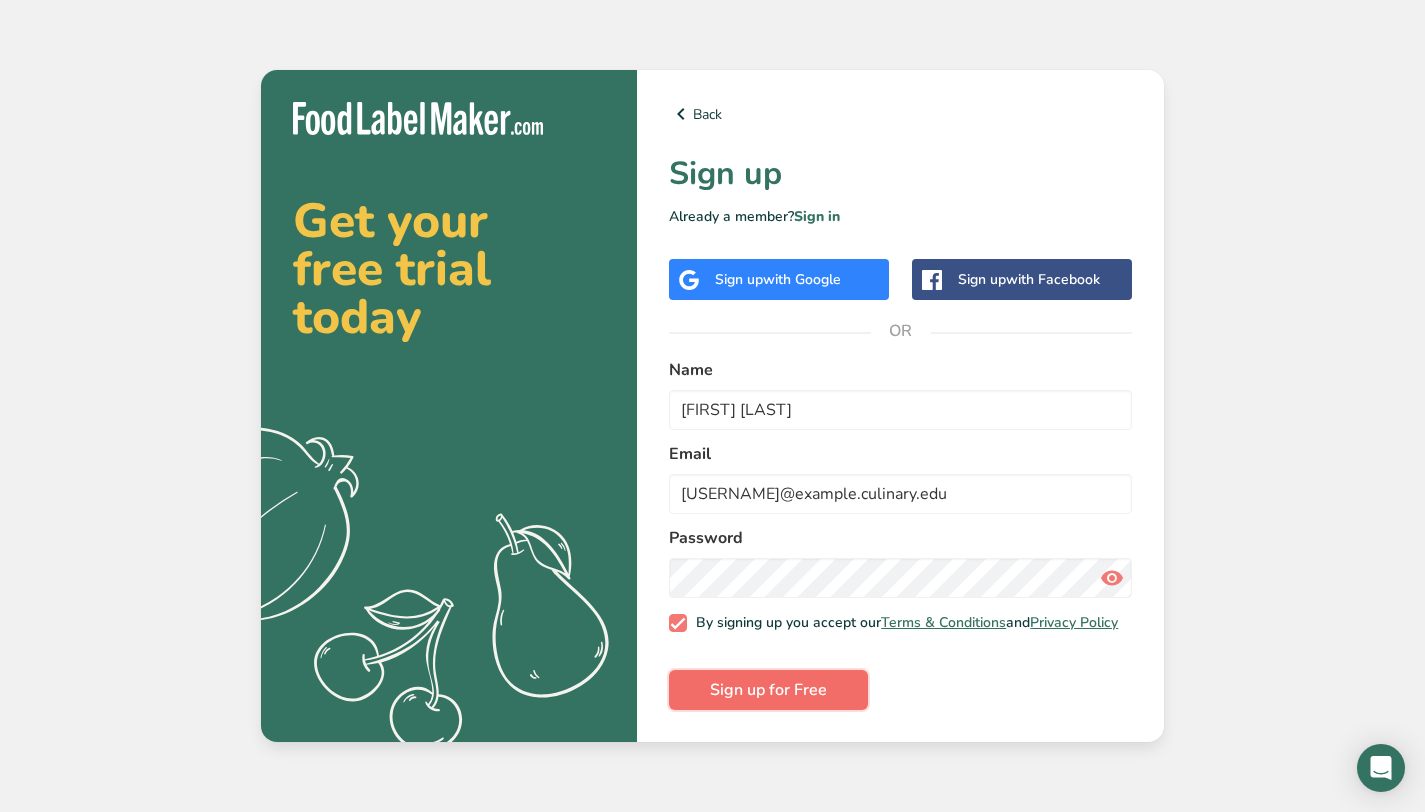 click on "Sign up for Free" at bounding box center (768, 690) 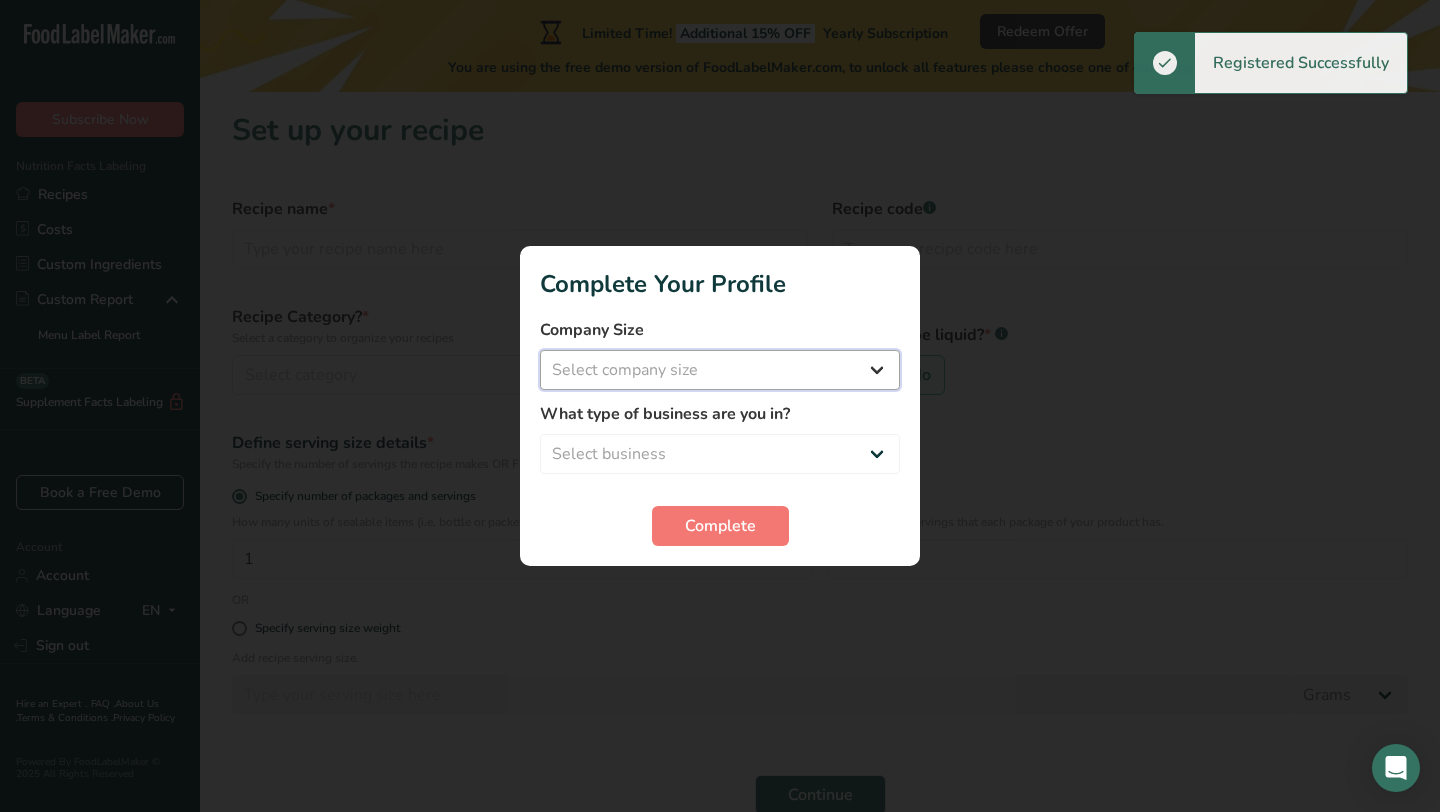 click on "Select company size
Fewer than 10 Employees
10 to 50 Employees
51 to 500 Employees
Over 500 Employees" at bounding box center (720, 370) 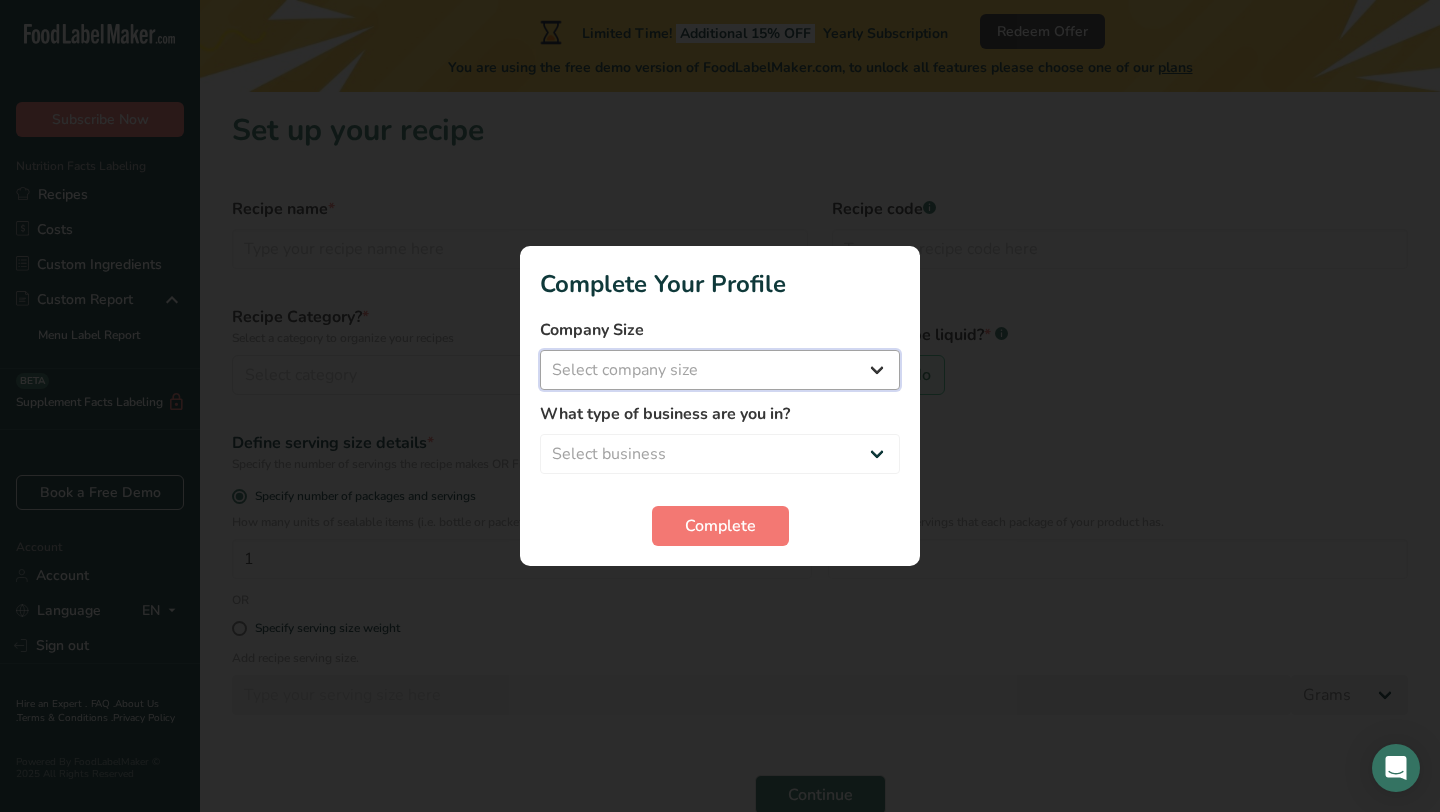 select on "1" 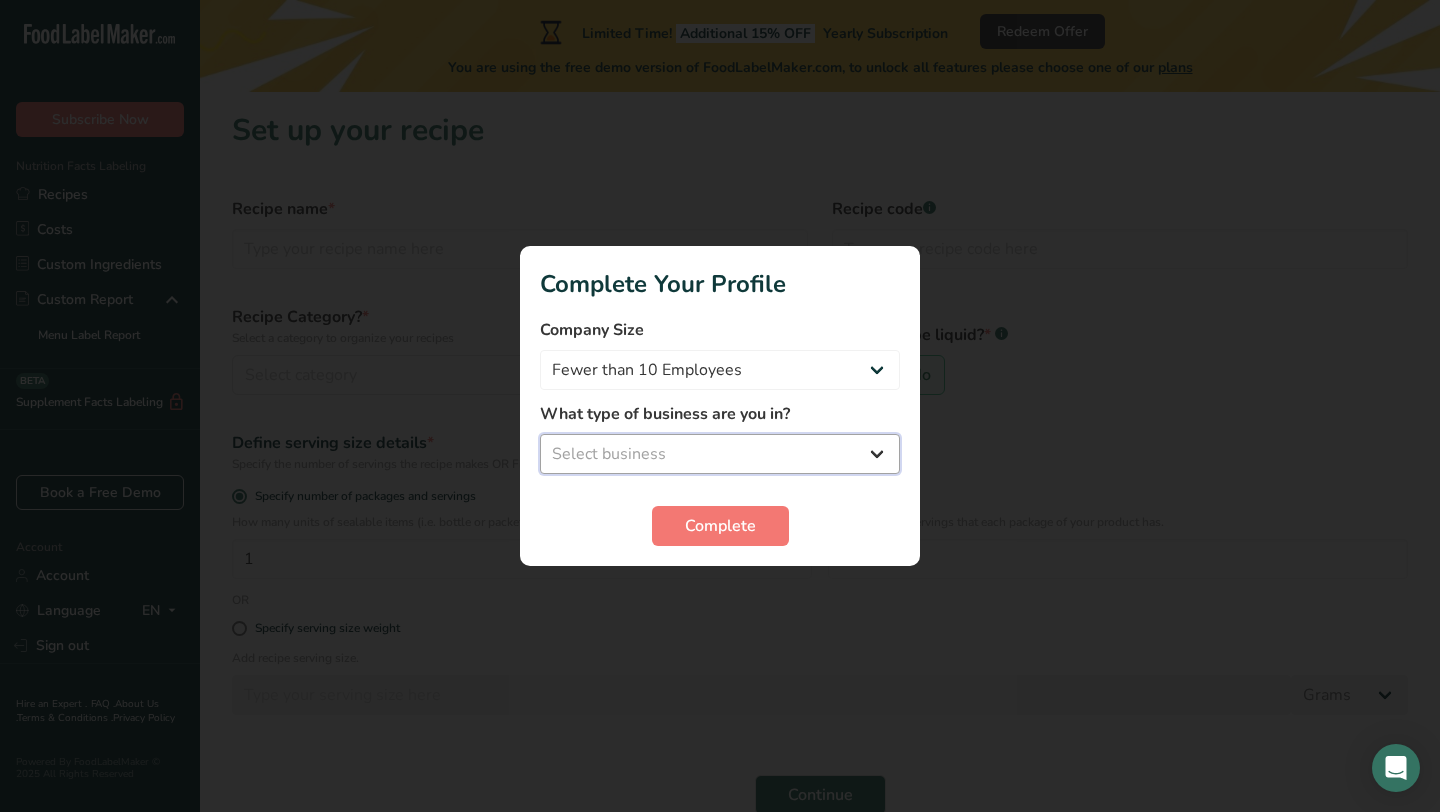 click on "Select business
Packaged Food Manufacturer
Restaurant & Cafe
Bakery
Meal Plans & Catering Company
Nutritionist
Food Blogger
Personal Trainer
Other" at bounding box center [720, 454] 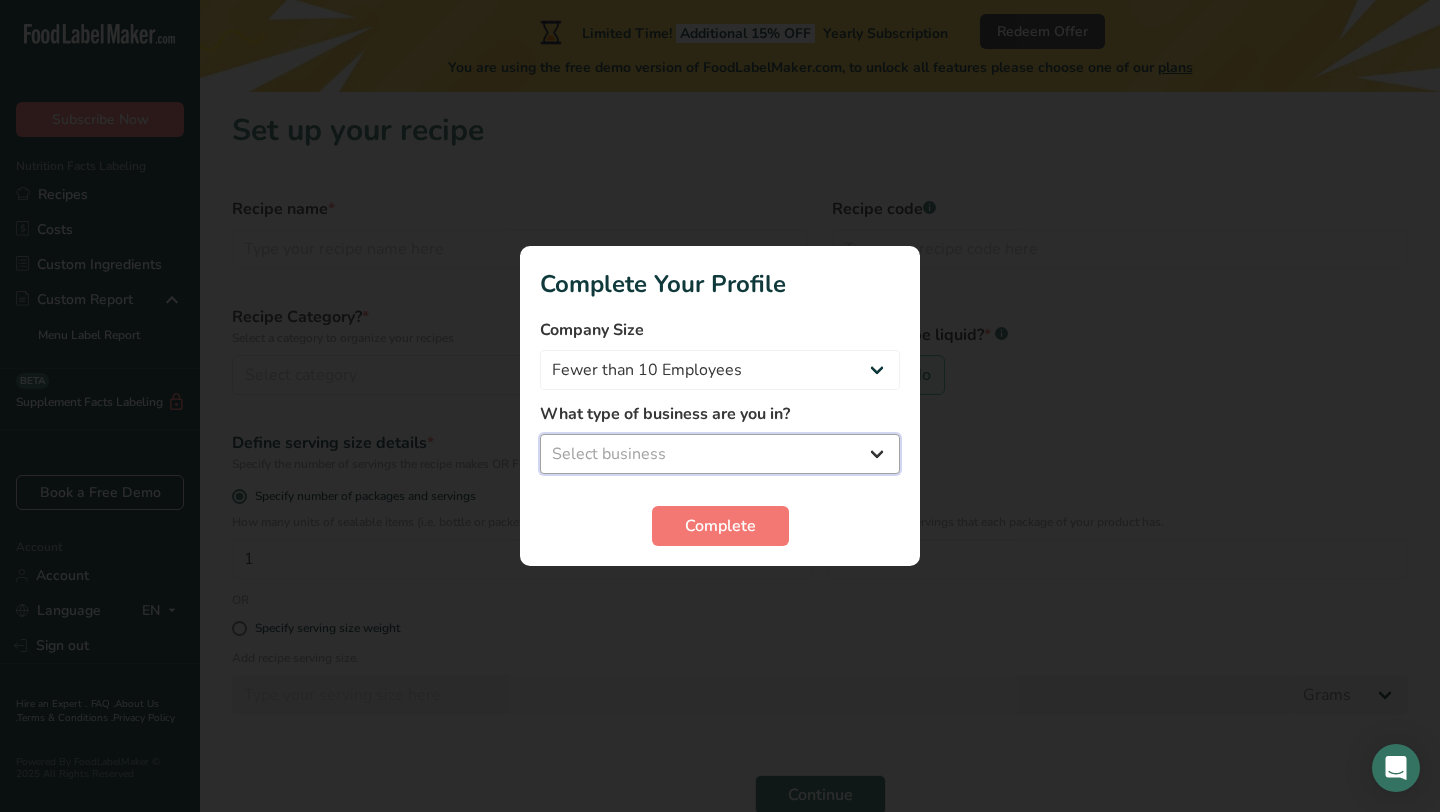 select on "2" 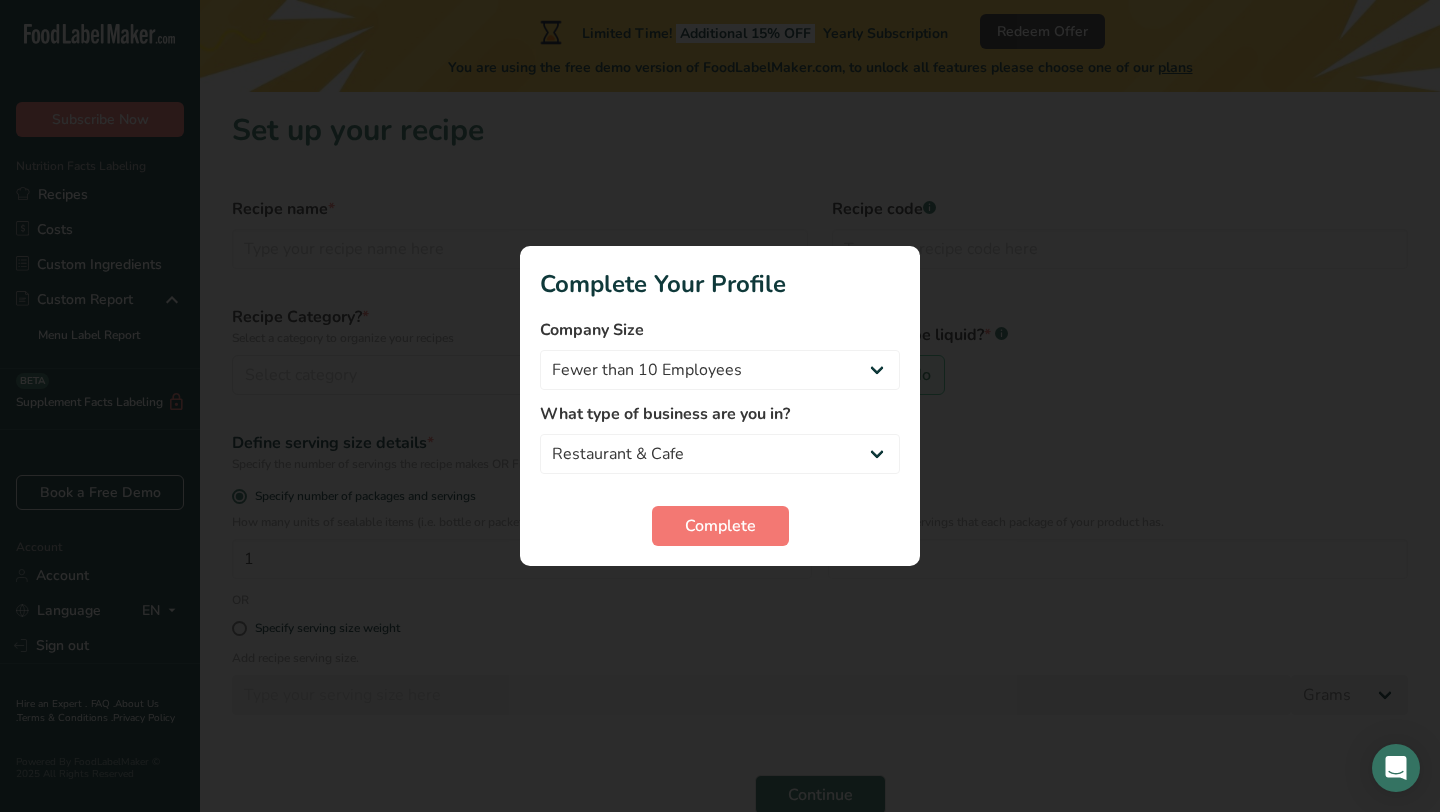 click on "Complete Your Profile
Company Size
Fewer than 10 Employees
10 to 50 Employees
51 to 500 Employees
Over 500 Employees
What type of business are you in?
Packaged Food Manufacturer
Restaurant & Cafe
Bakery
Meal Plans & Catering Company
Nutritionist
Food Blogger
Personal Trainer
Other
Complete" at bounding box center [720, 406] 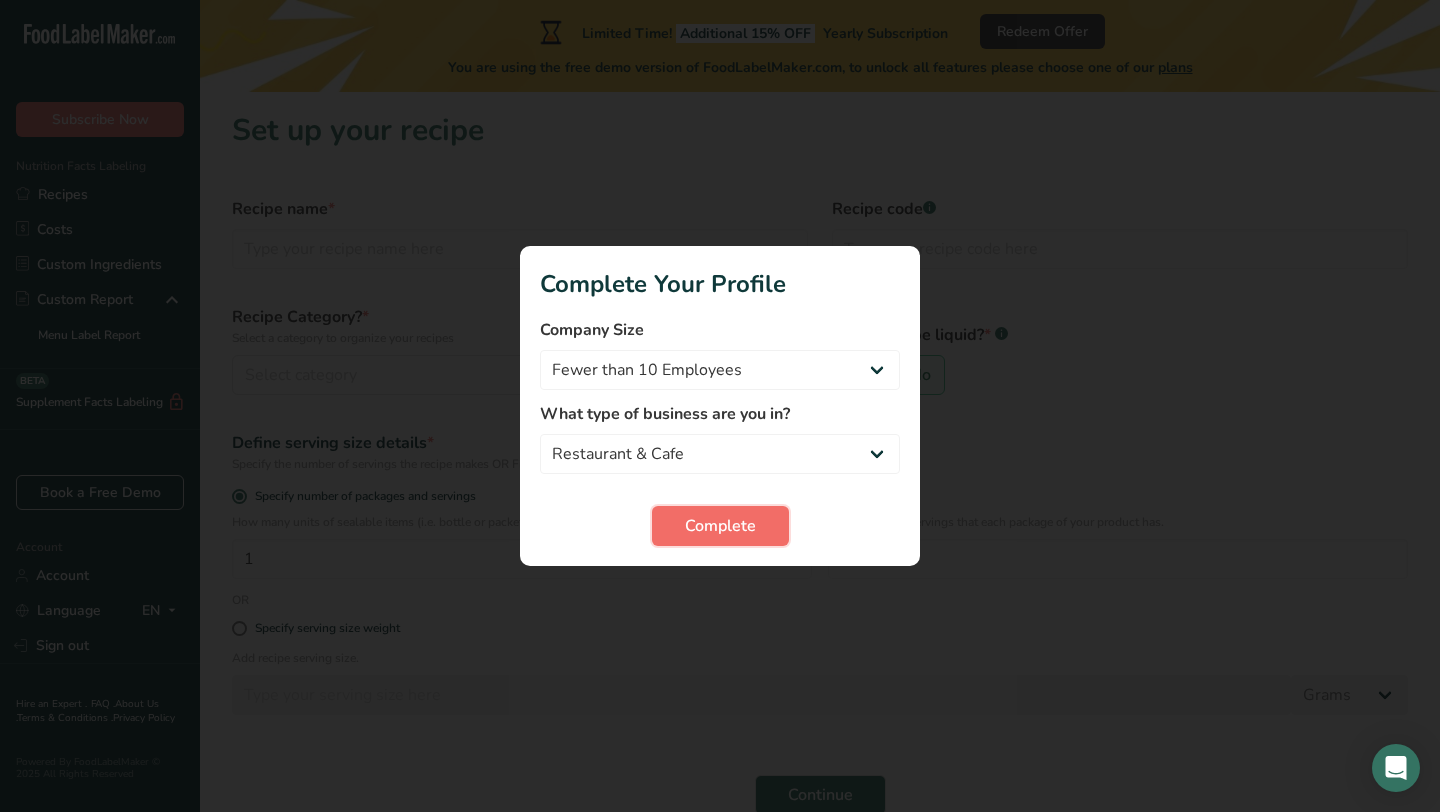 click on "Complete" at bounding box center [720, 526] 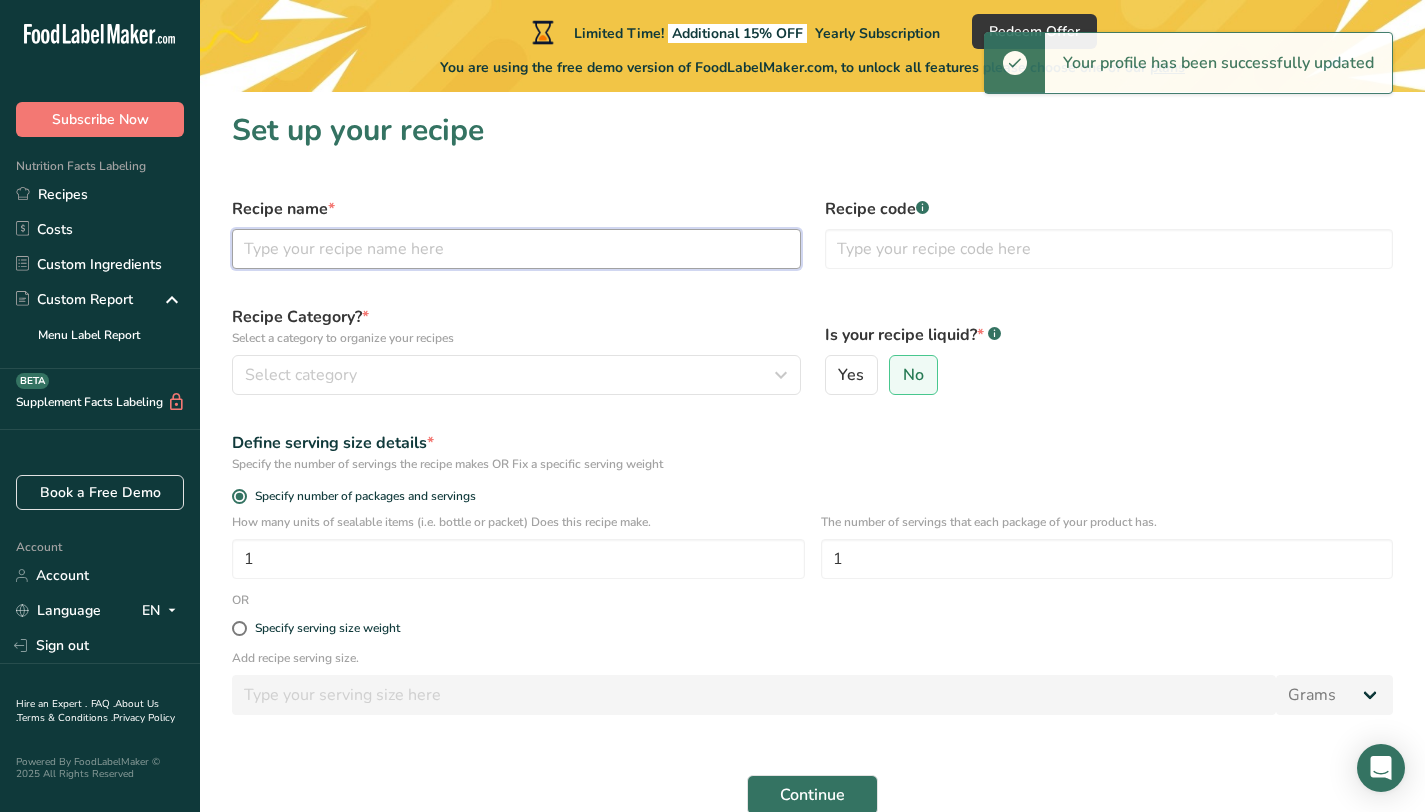 click at bounding box center [516, 249] 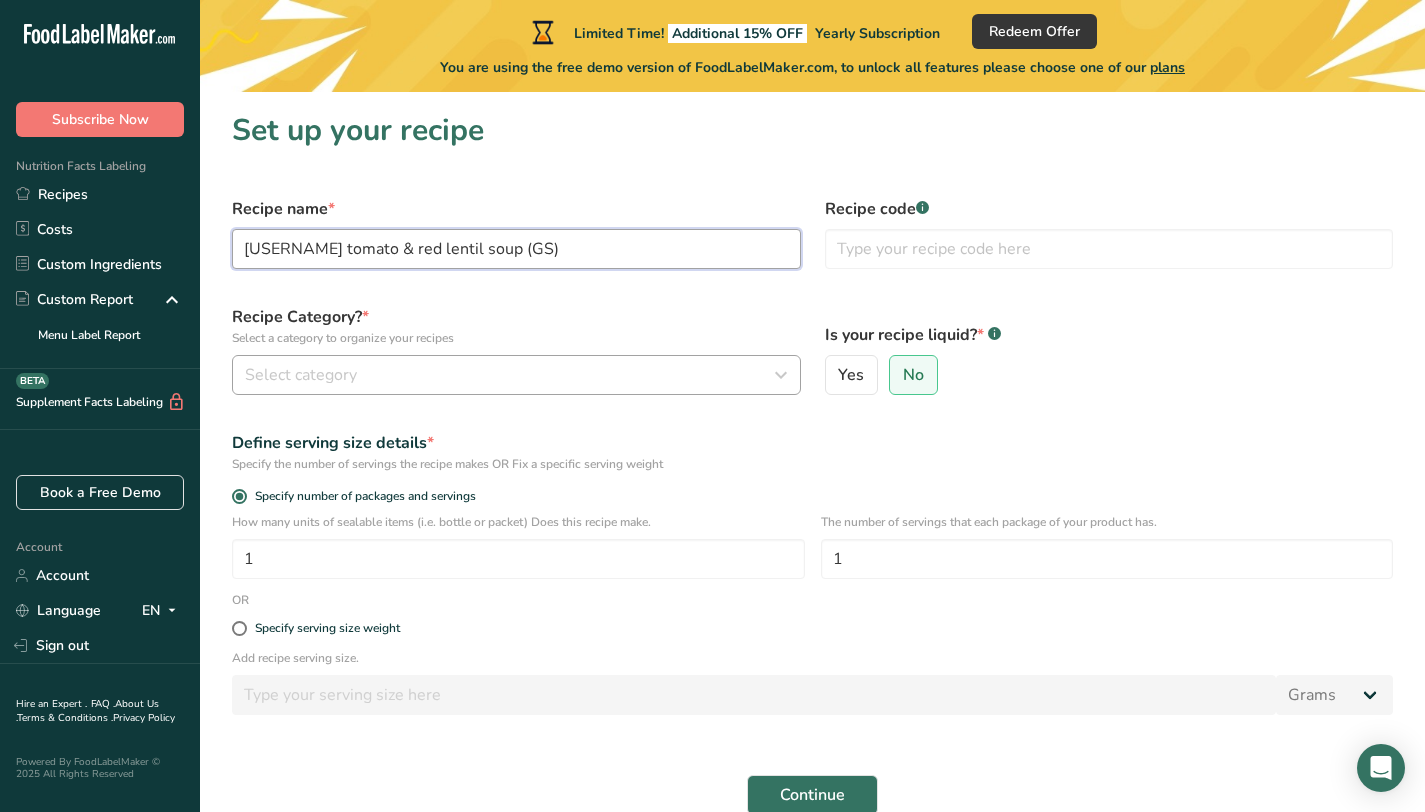 type on "[USERNAME] tomato & red lentil soup (GS)" 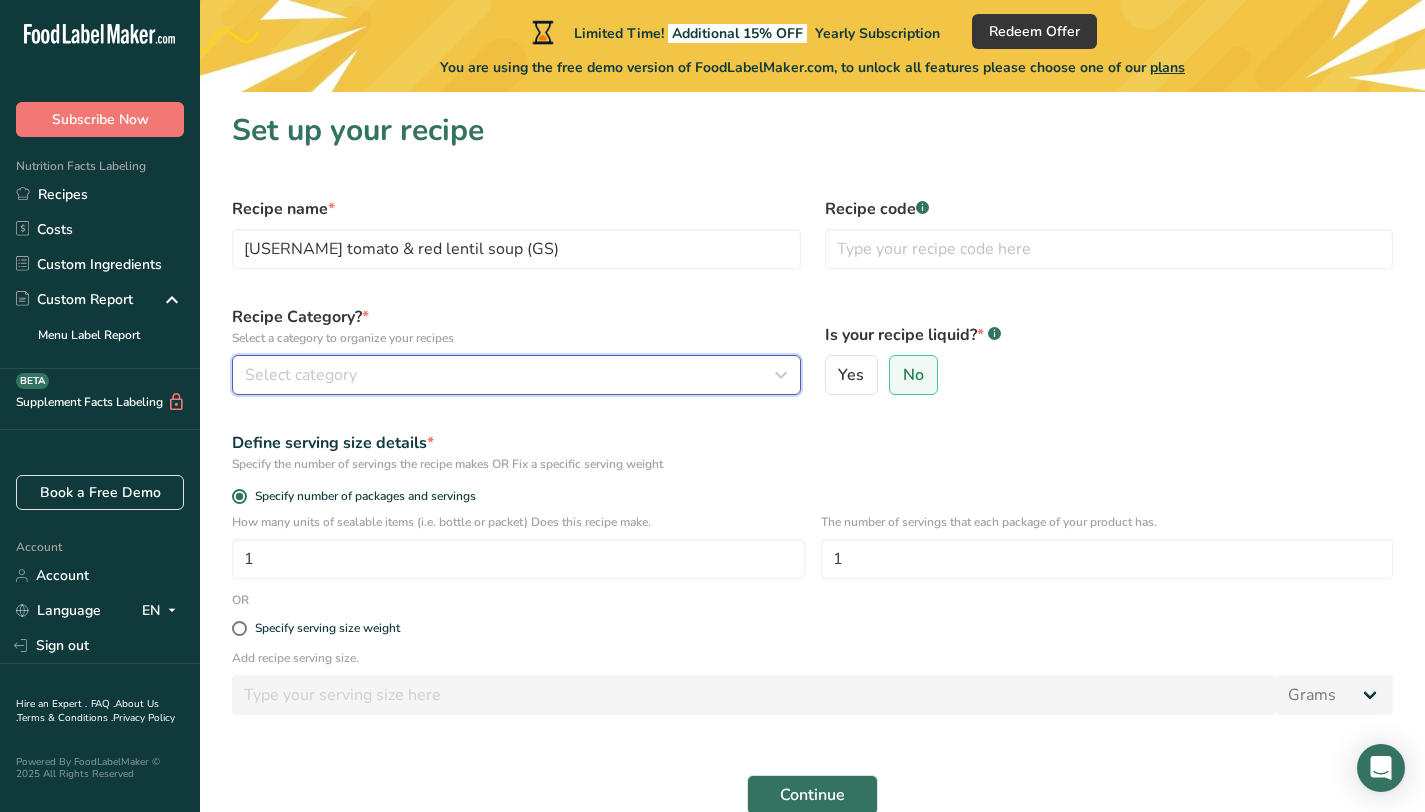 click on "Select category" at bounding box center (510, 375) 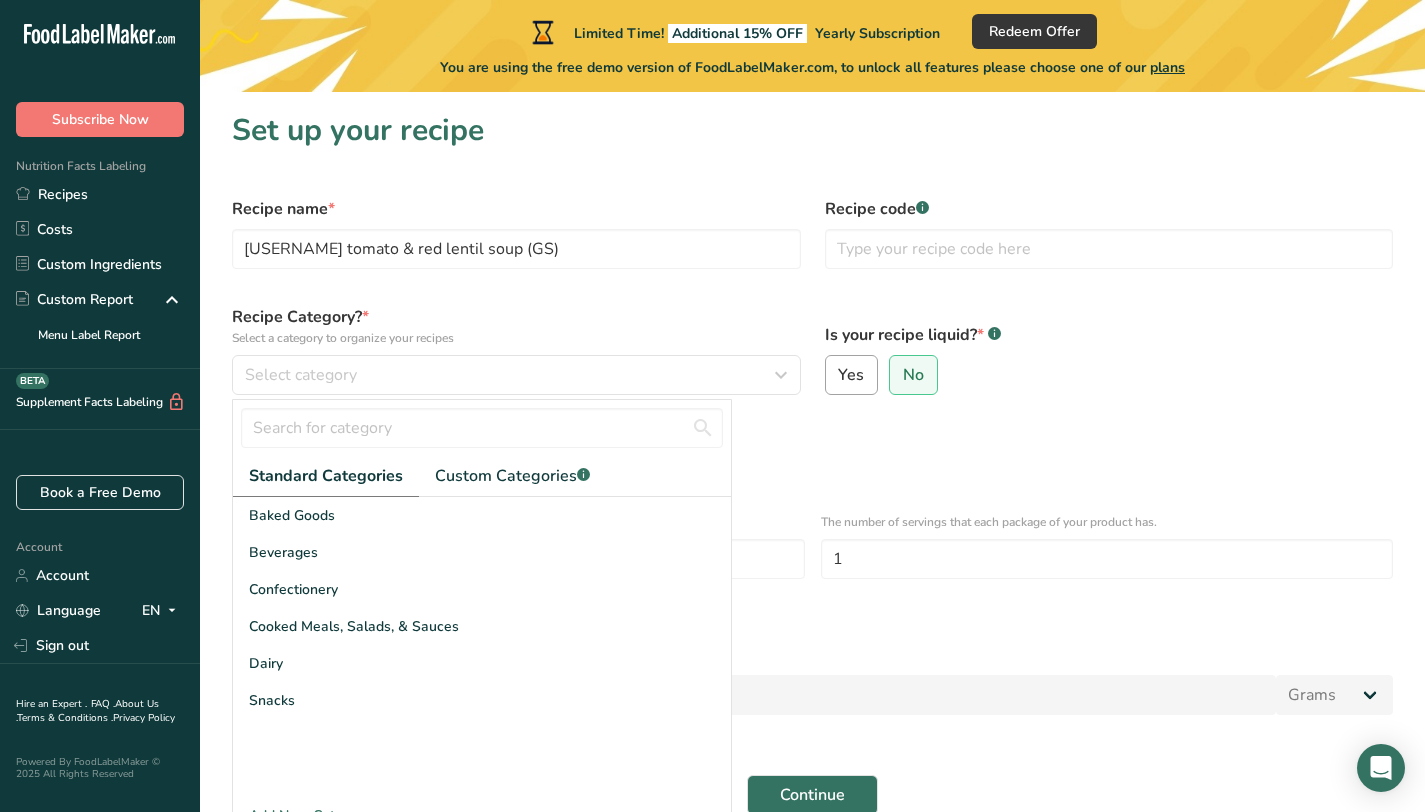 click on "Yes" at bounding box center [852, 375] 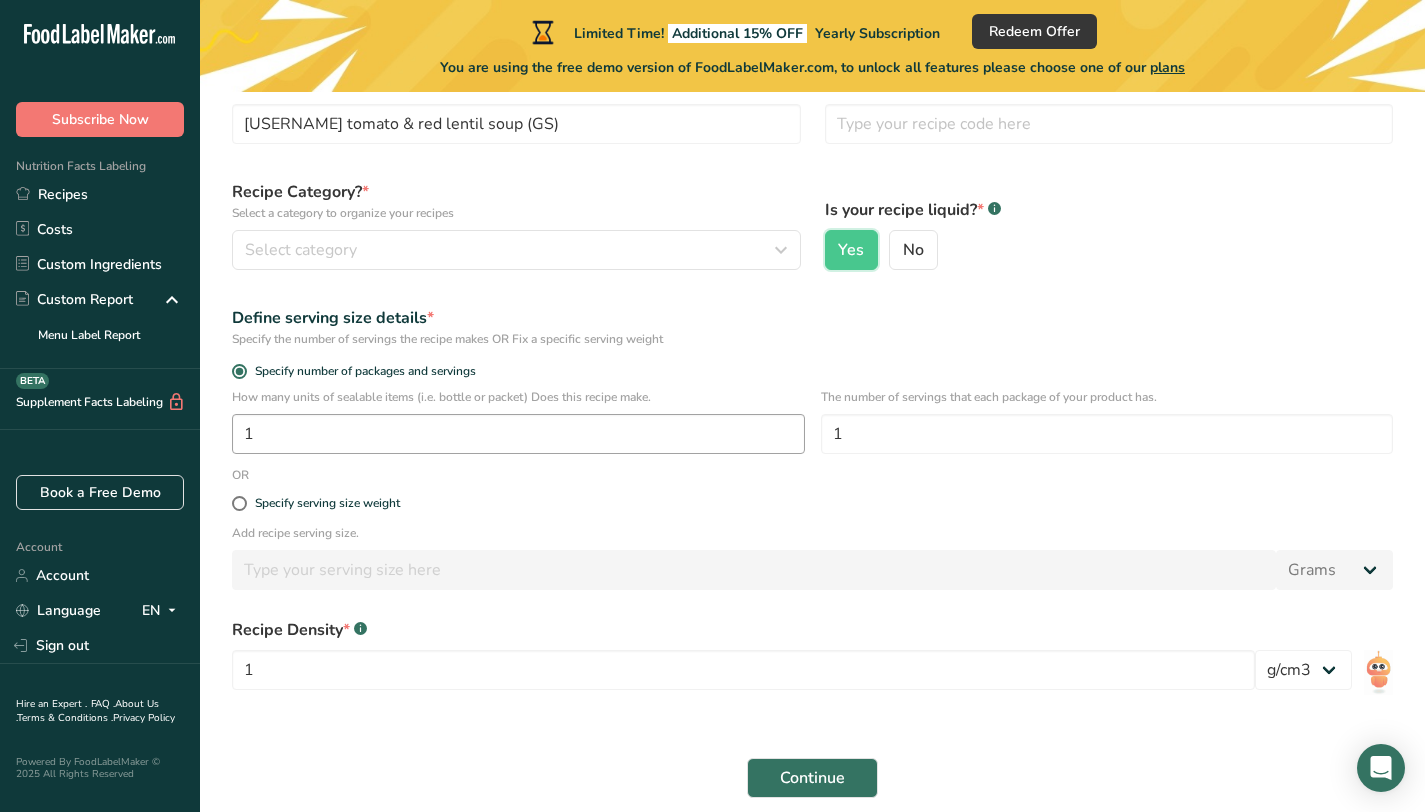 scroll, scrollTop: 130, scrollLeft: 0, axis: vertical 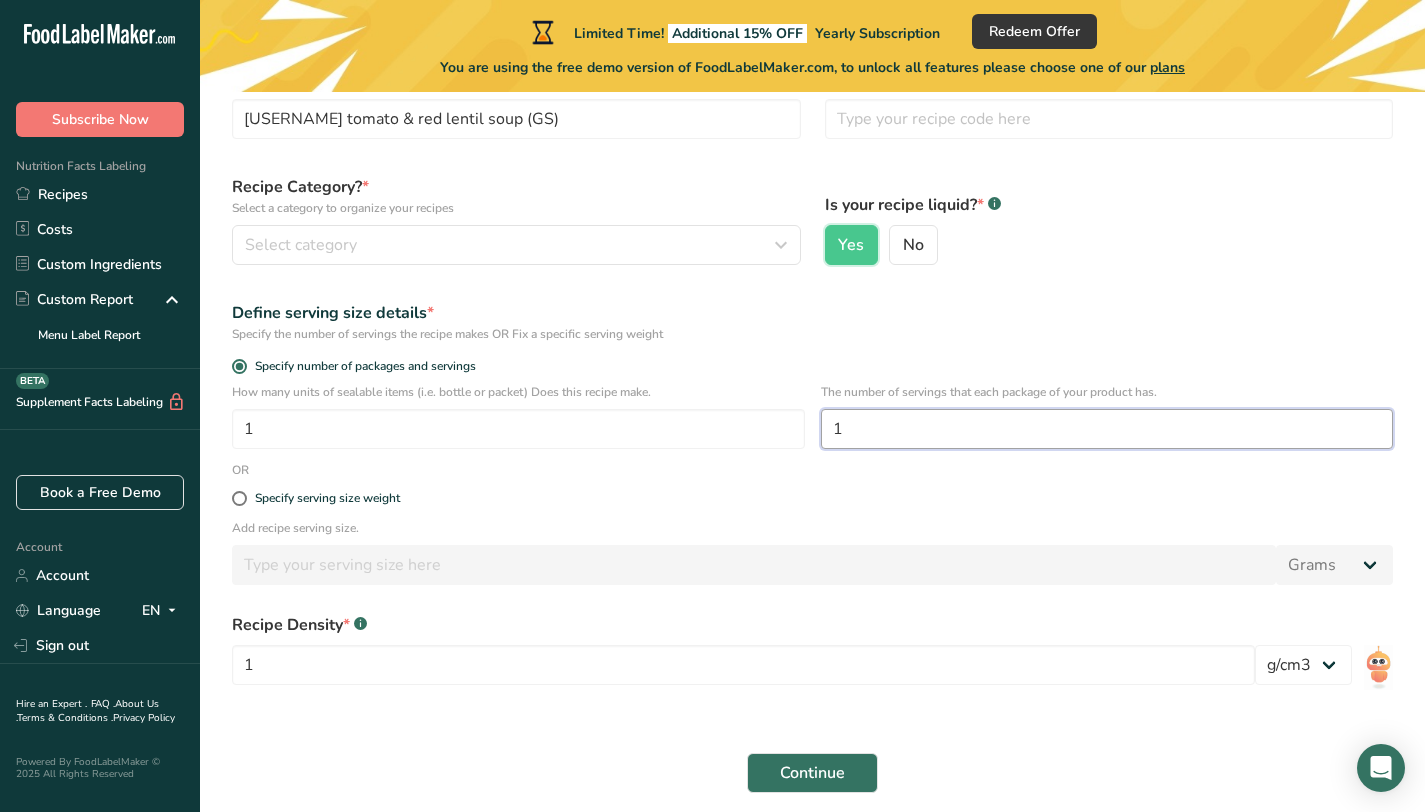 click on "1" at bounding box center (1107, 429) 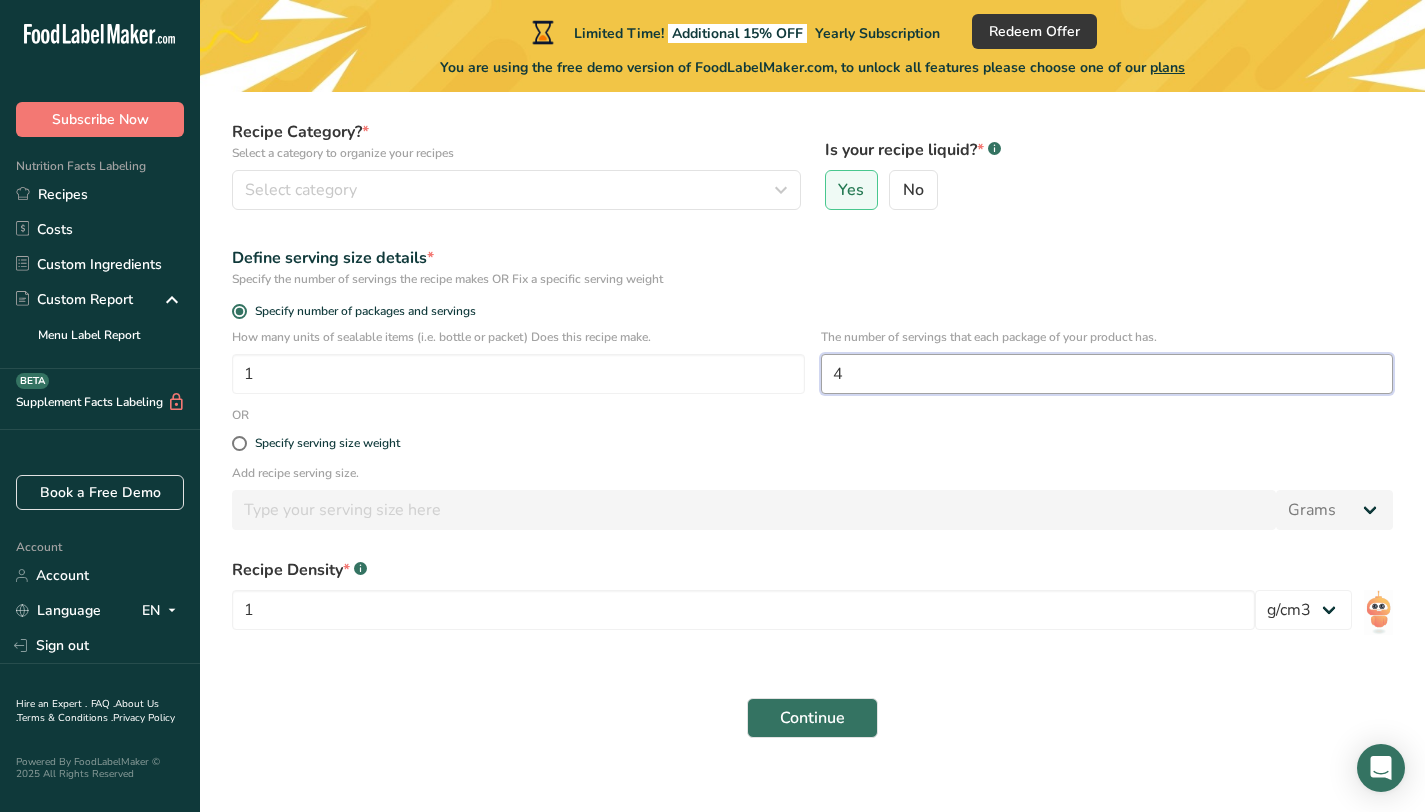 scroll, scrollTop: 207, scrollLeft: 0, axis: vertical 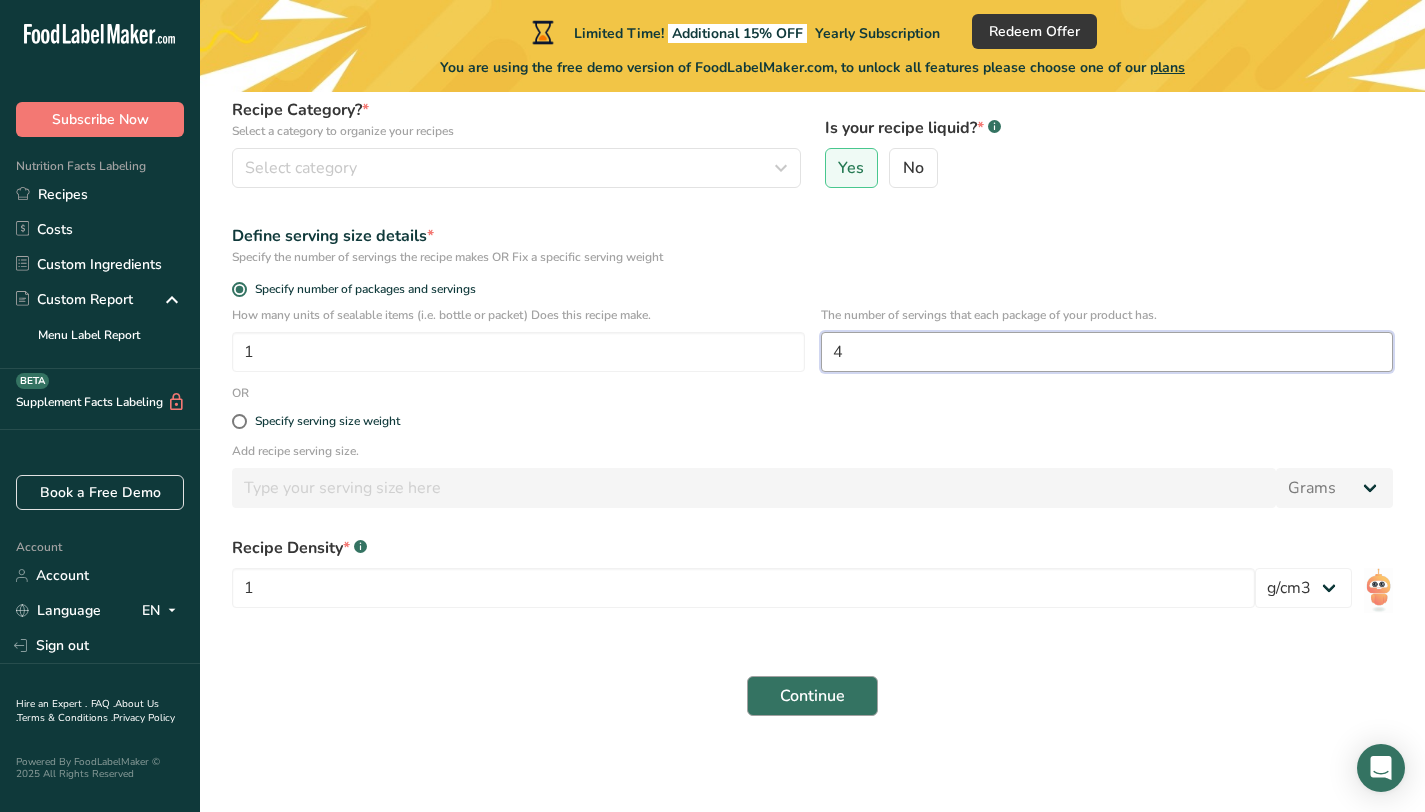 type on "4" 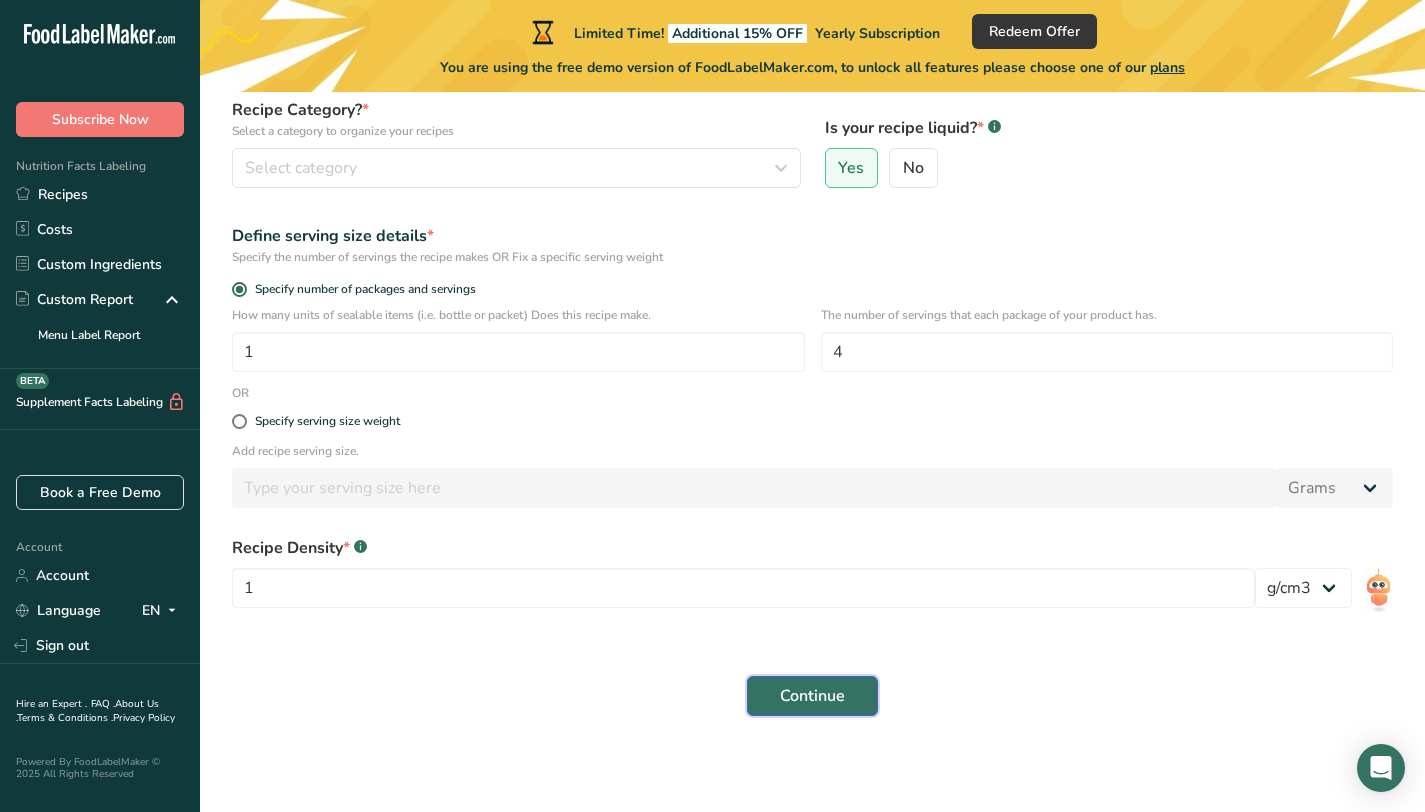click on "Continue" at bounding box center (812, 696) 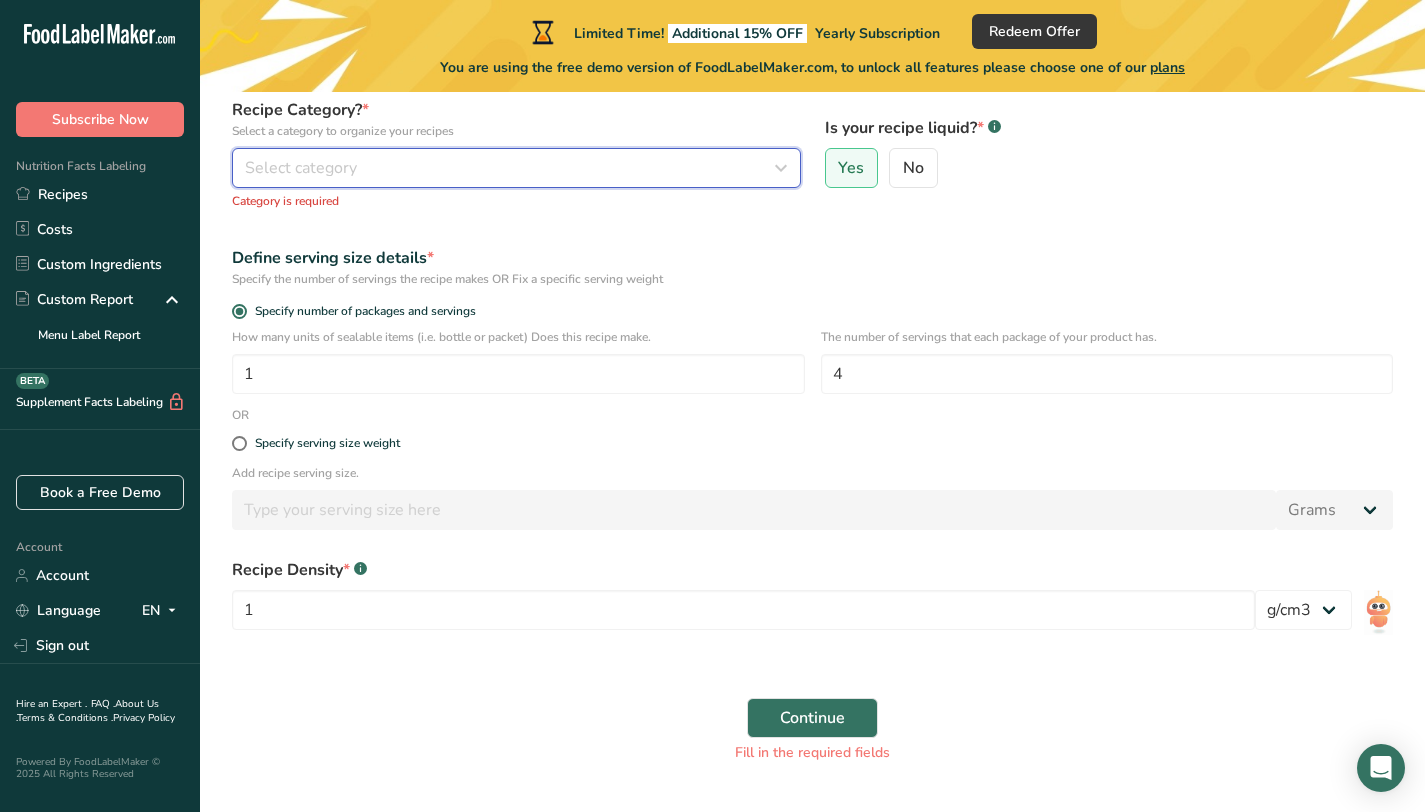 click on "Select category" at bounding box center [516, 168] 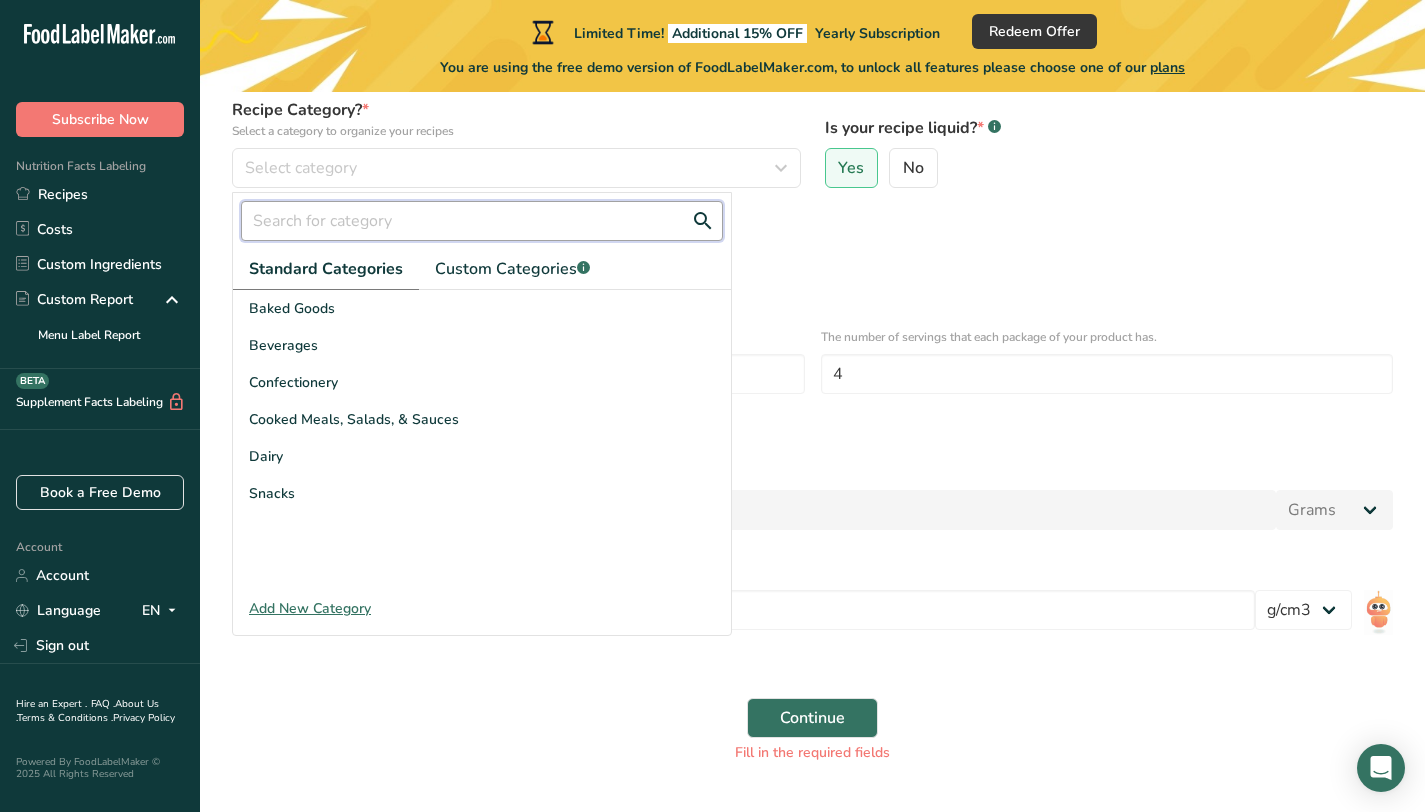 click at bounding box center (482, 221) 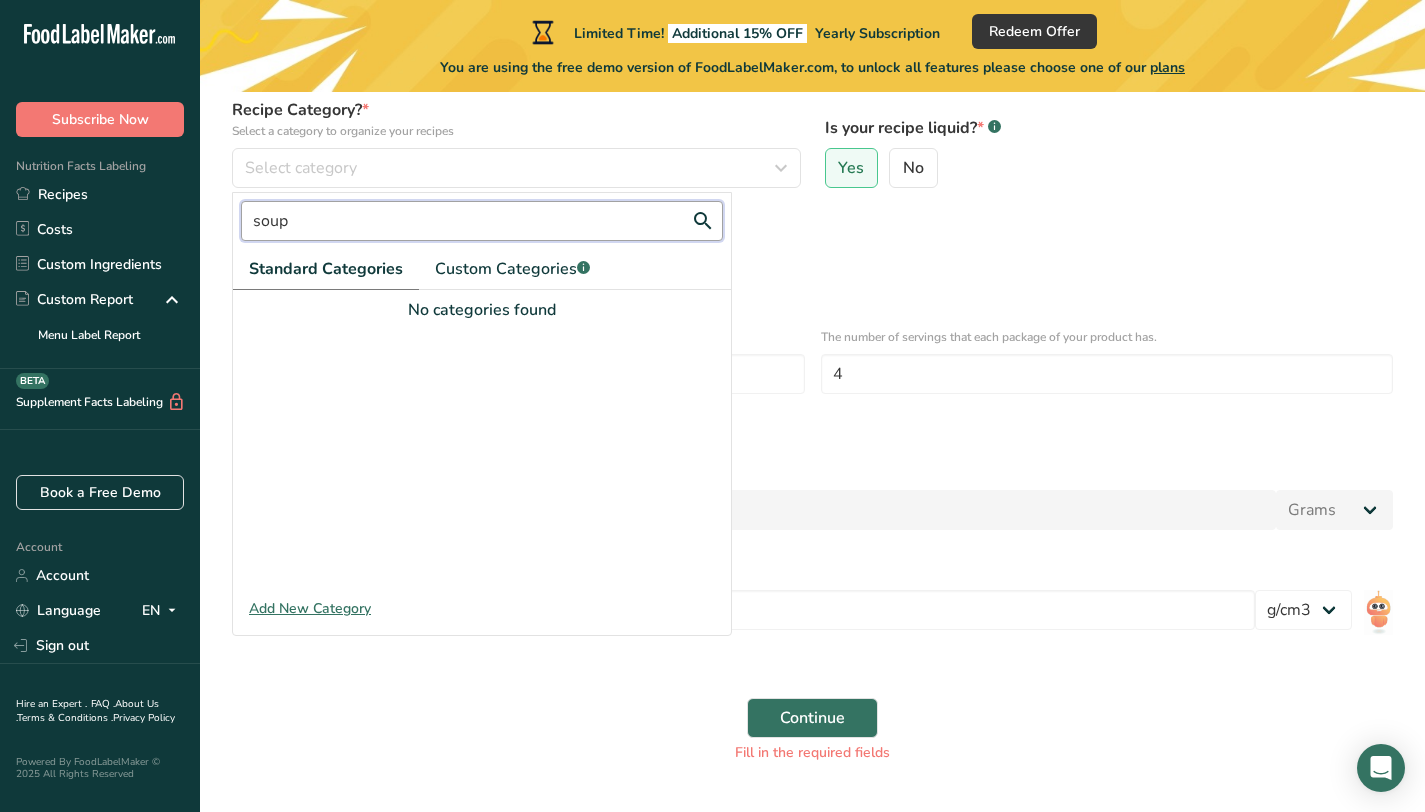 type on "soup" 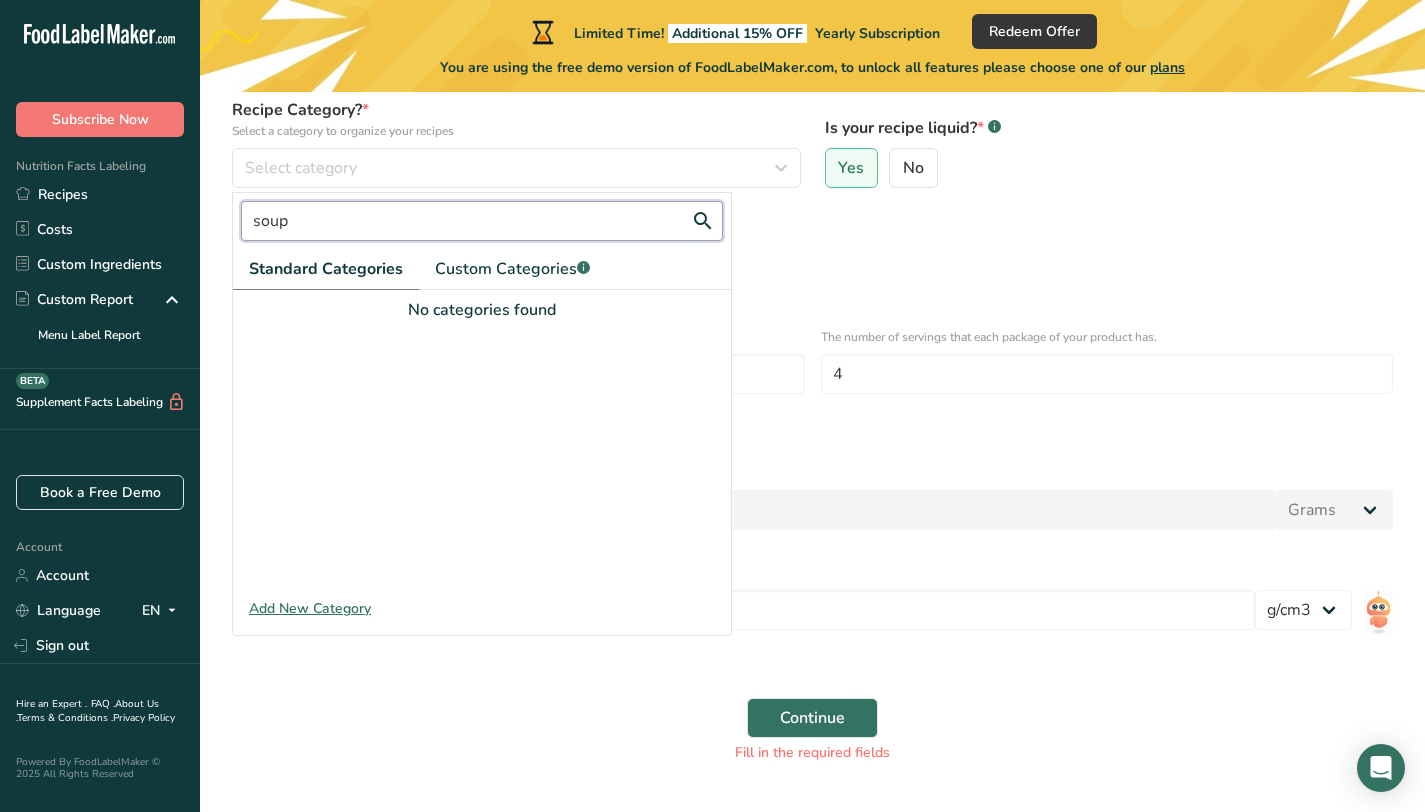 click on "Continue" at bounding box center [812, 718] 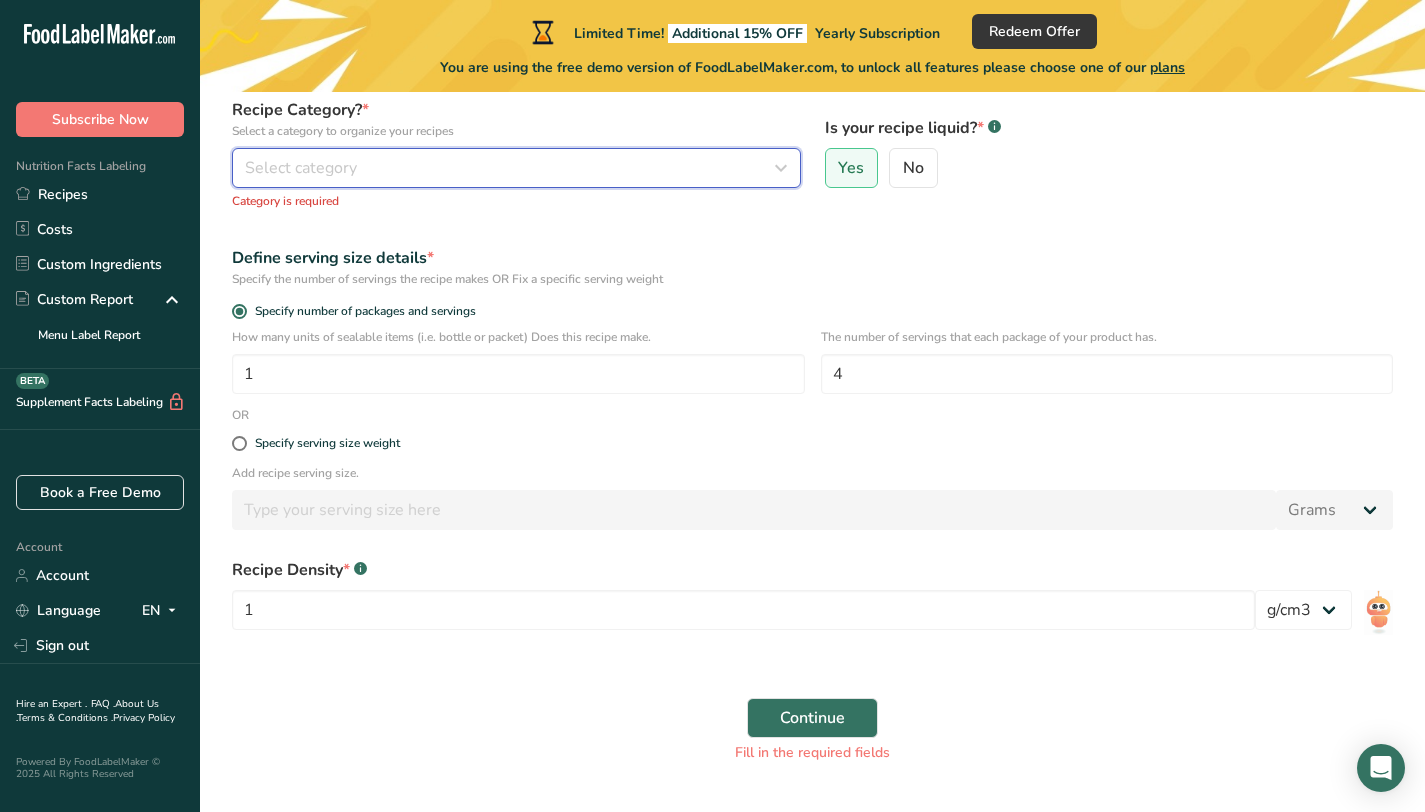 click on "Select category" at bounding box center [301, 168] 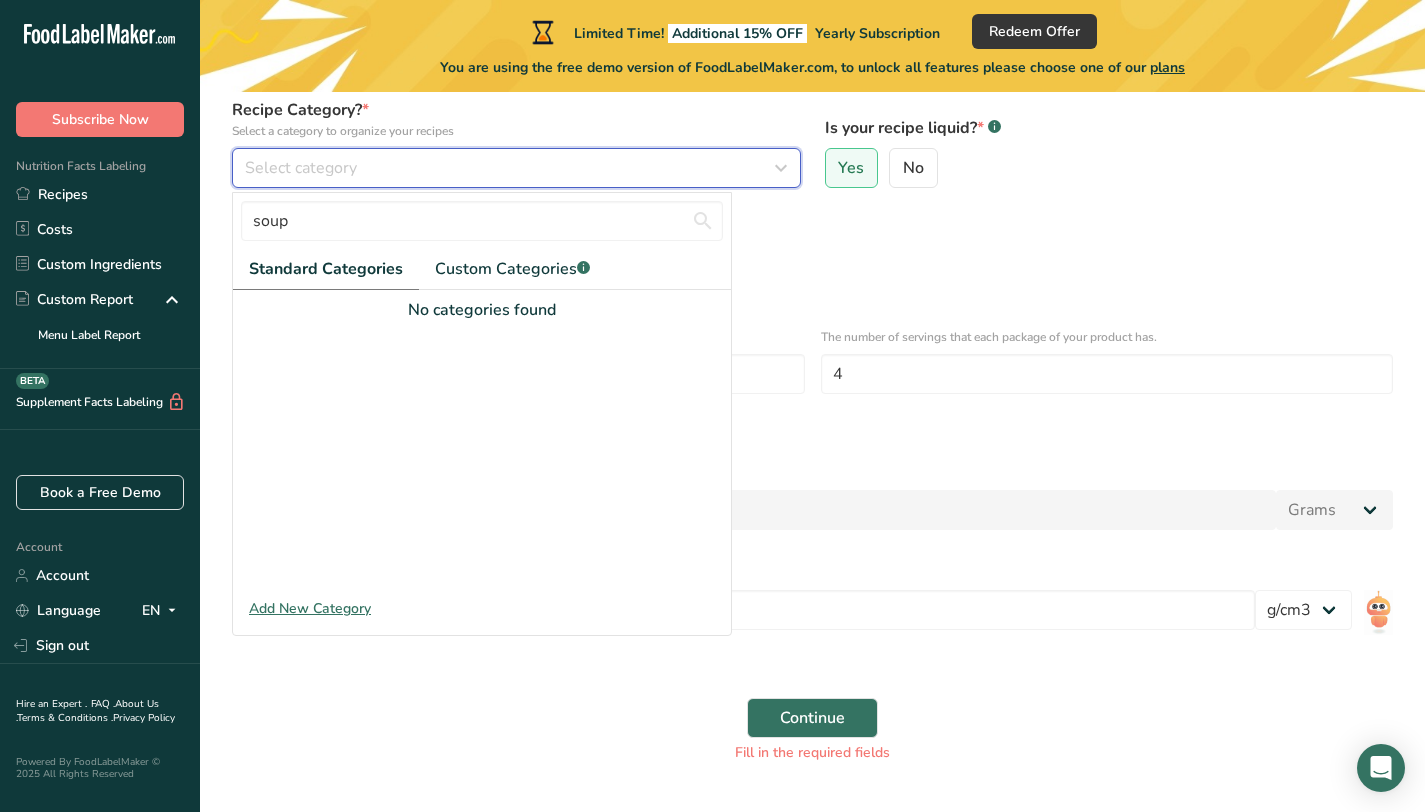 type 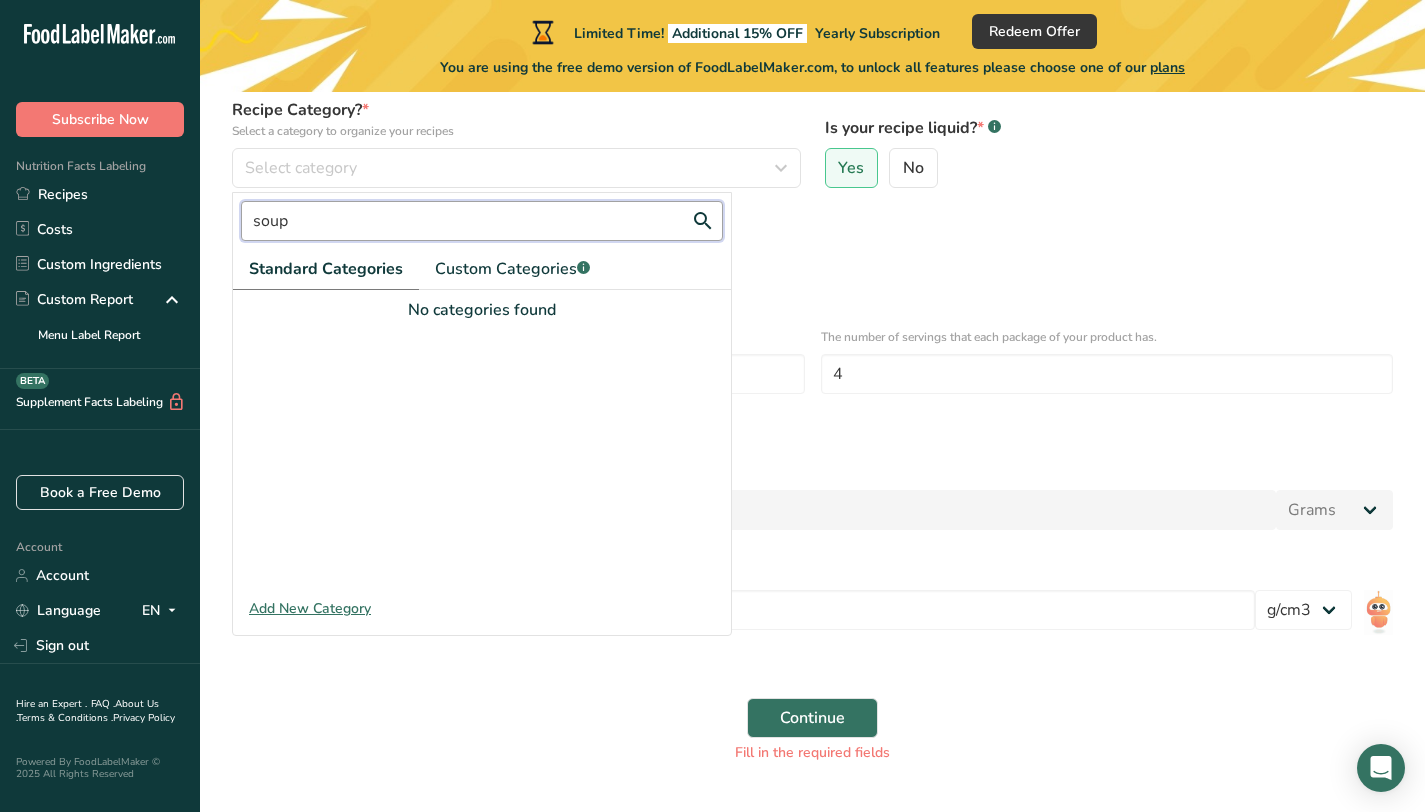 click on "soup" at bounding box center [482, 221] 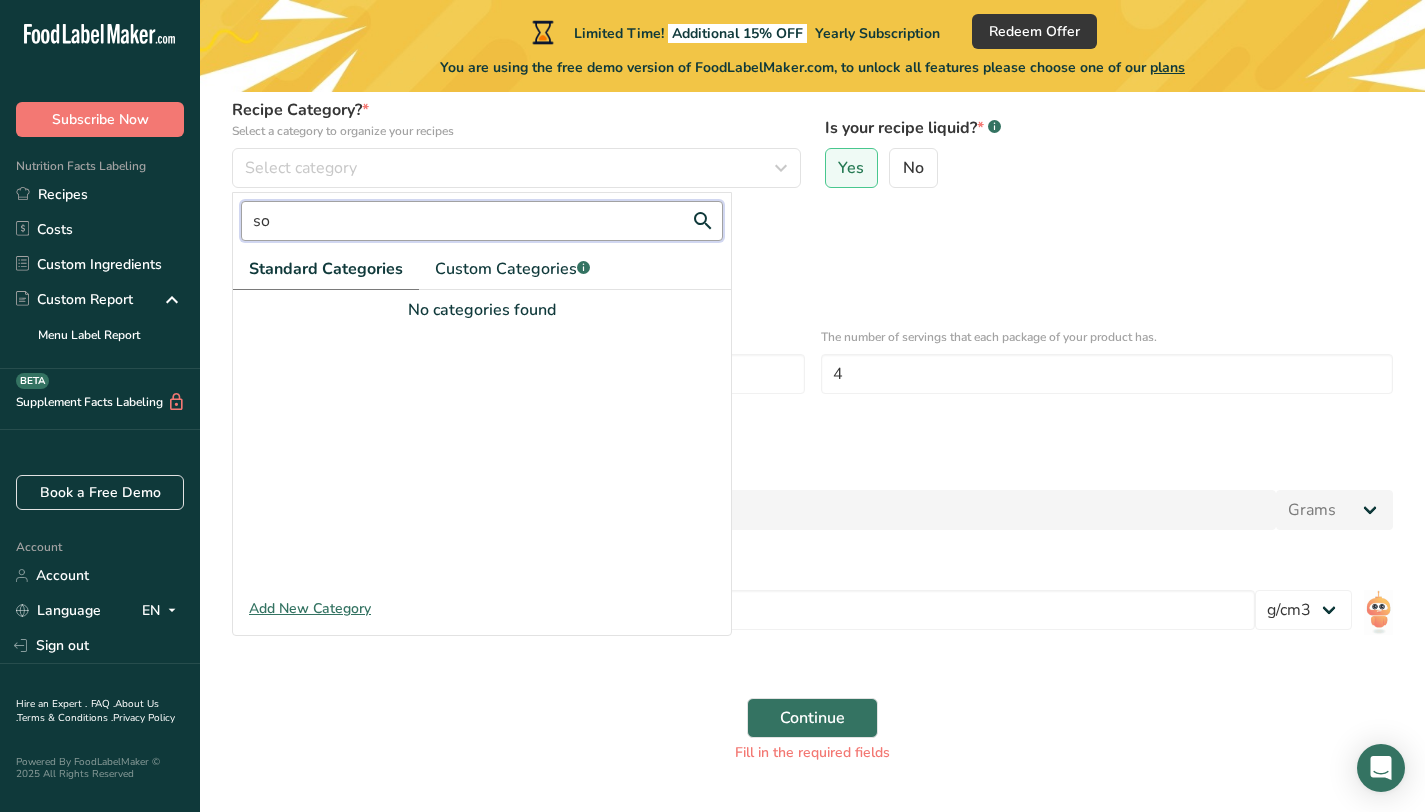 type on "s" 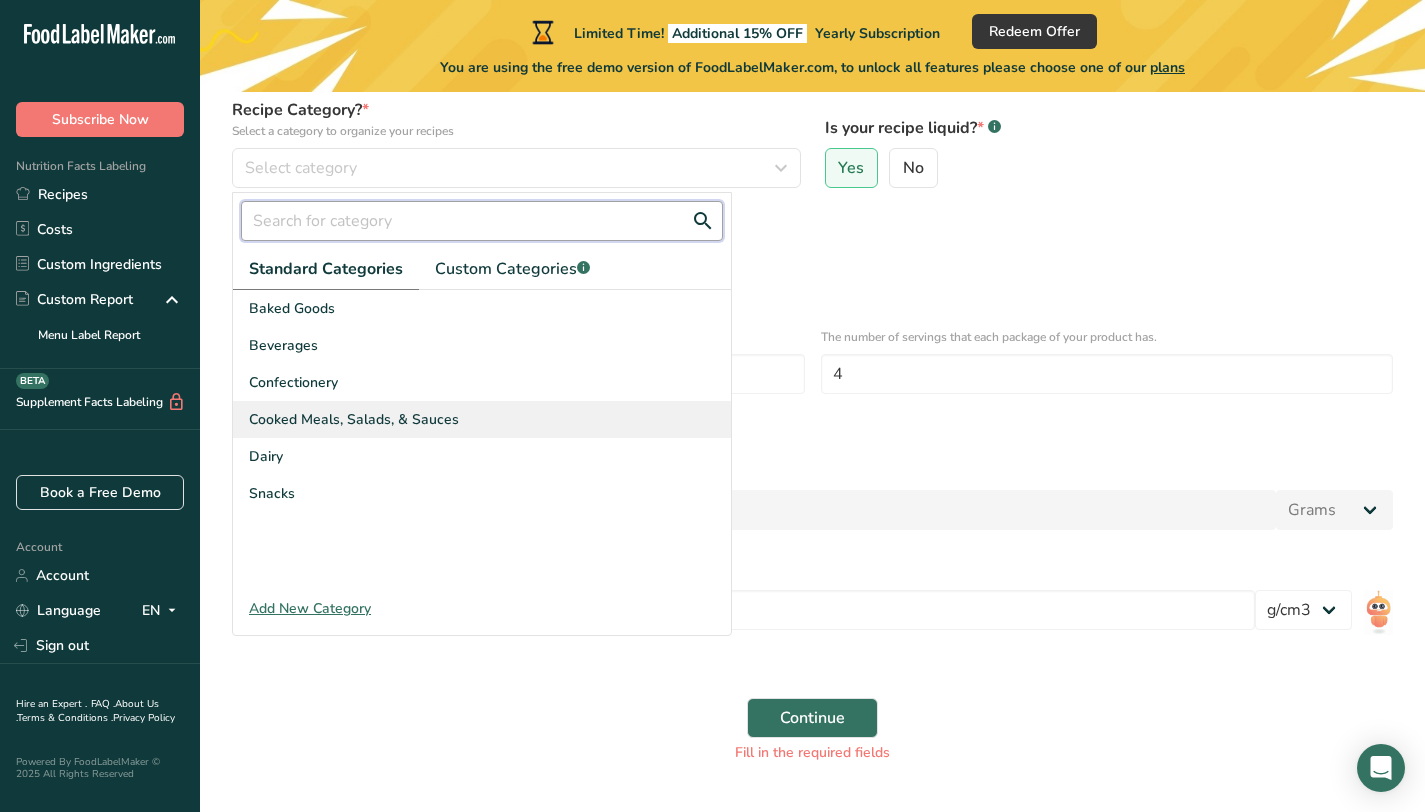 type 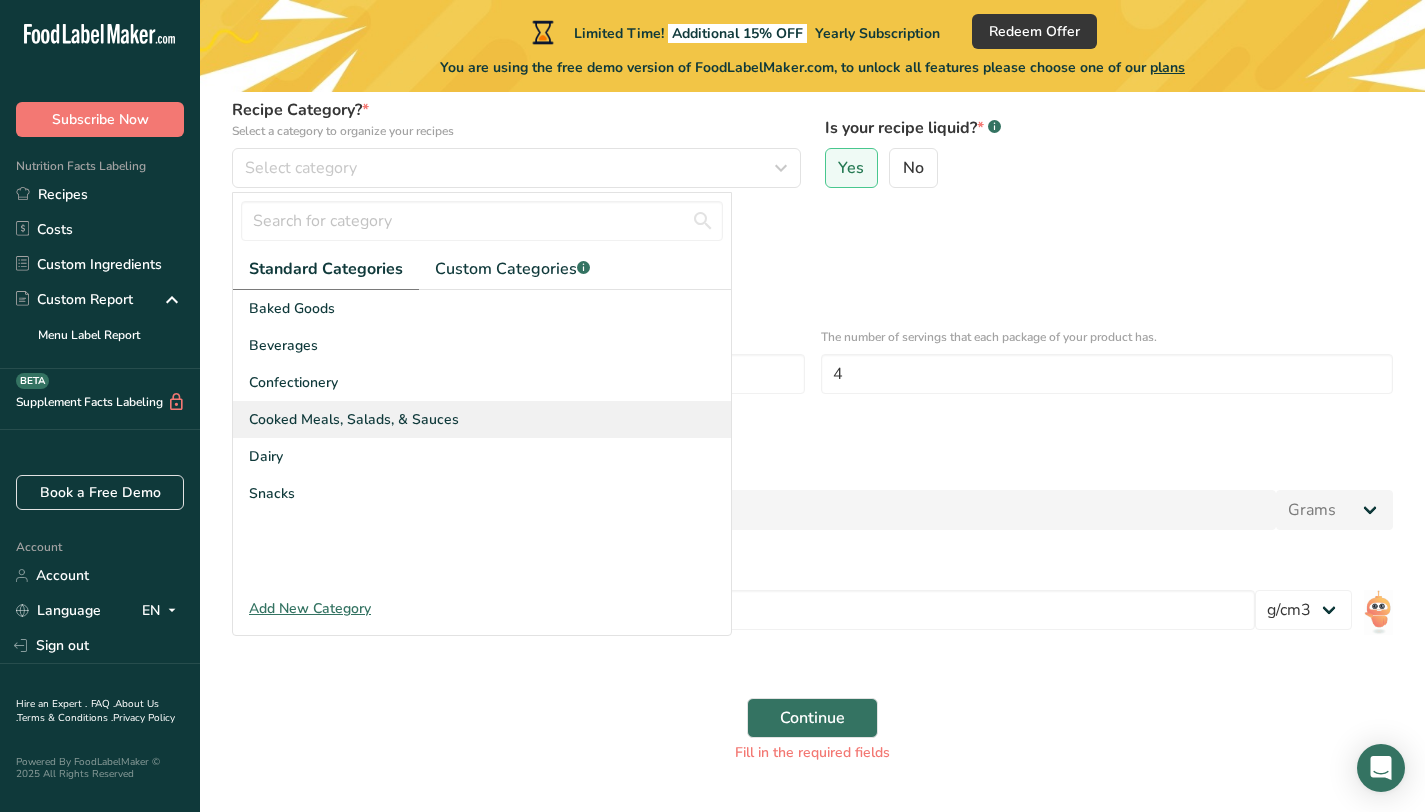click on "Cooked Meals, Salads, & Sauces" at bounding box center (482, 419) 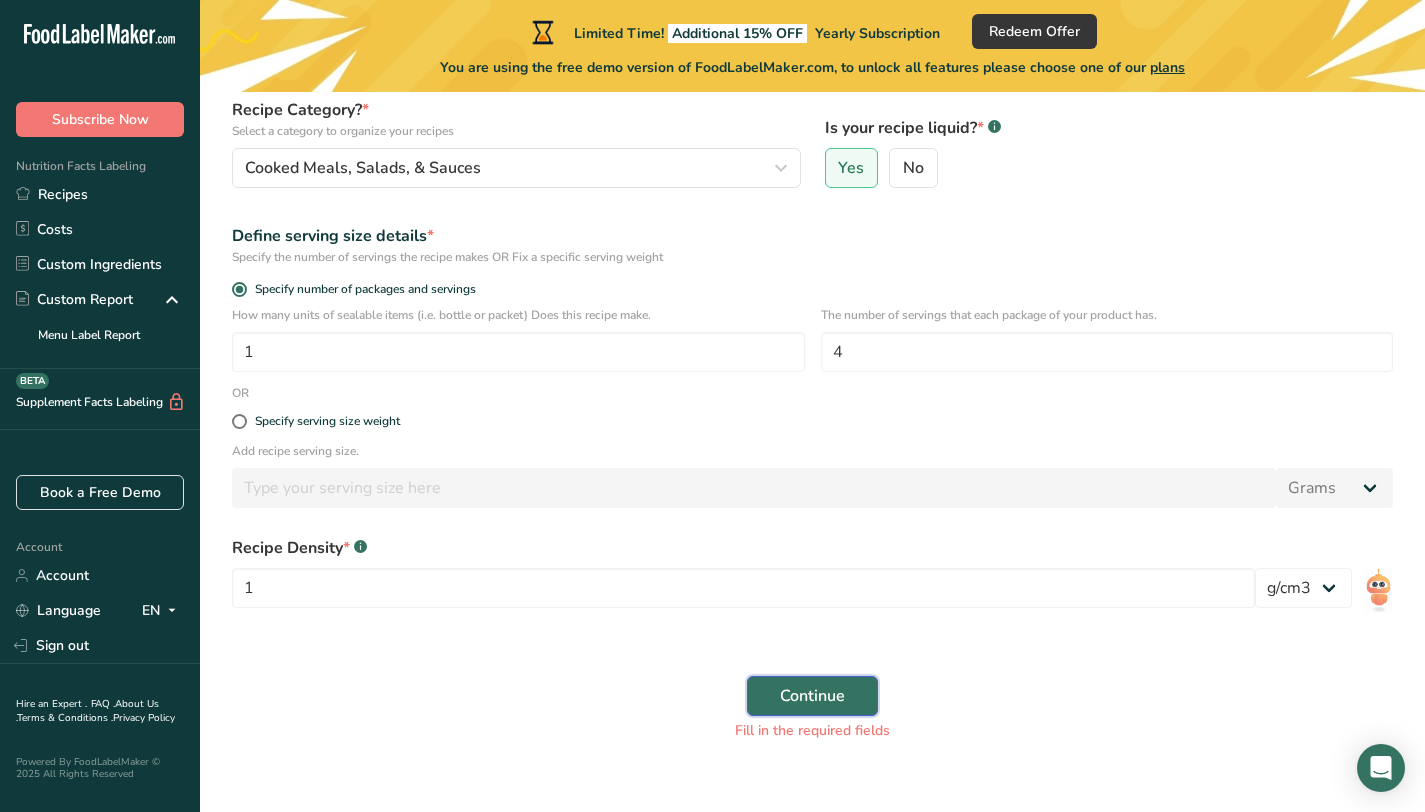 click on "Continue" at bounding box center (812, 696) 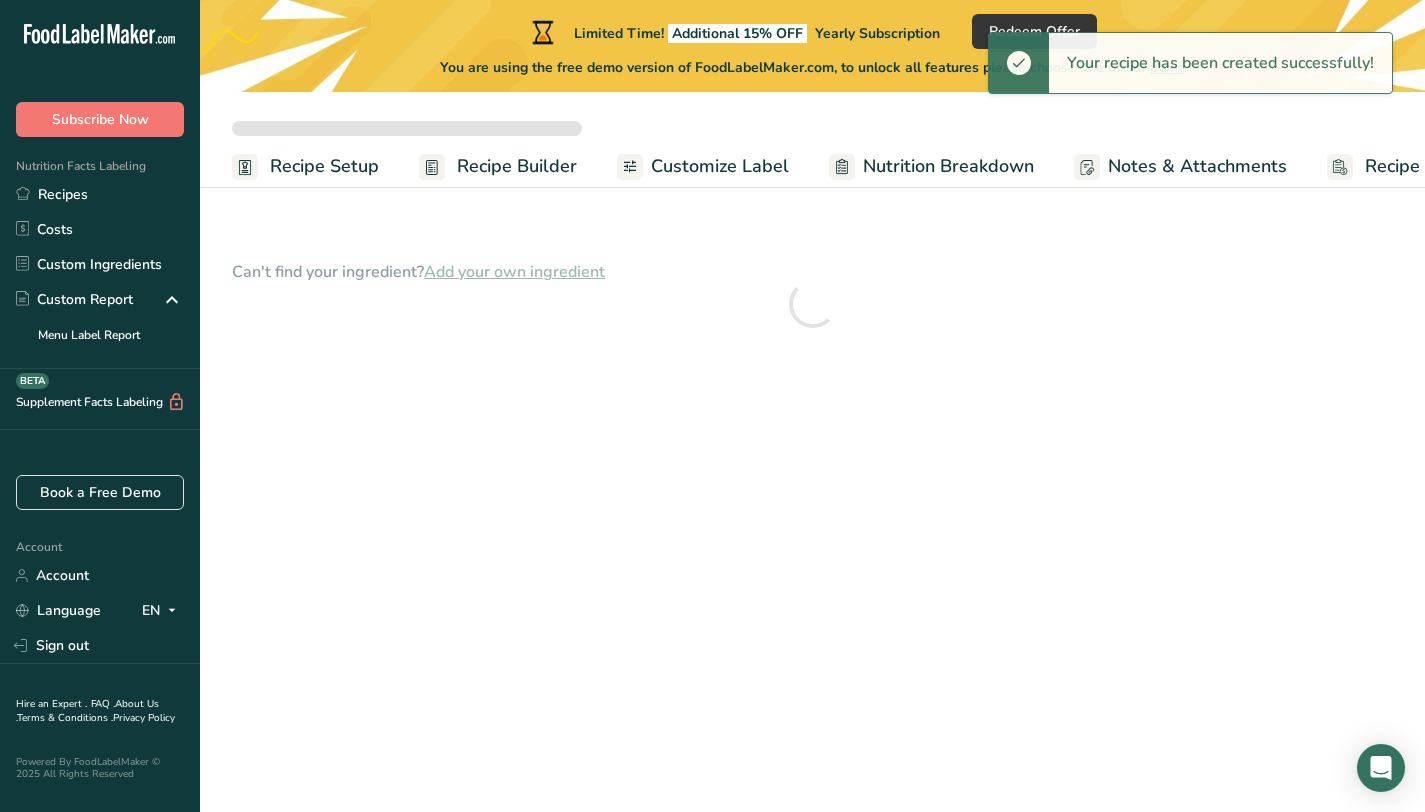 scroll, scrollTop: 0, scrollLeft: 0, axis: both 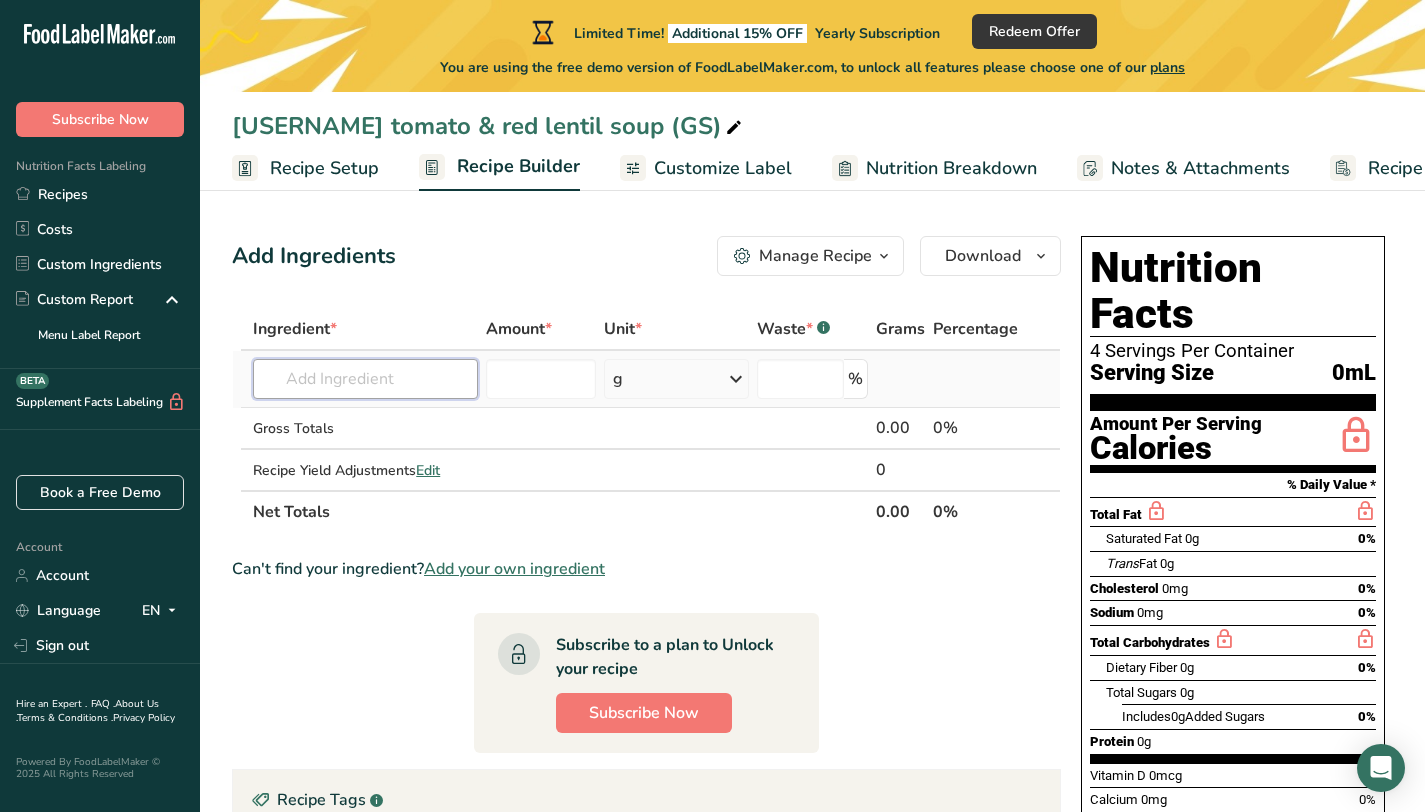 click at bounding box center [365, 379] 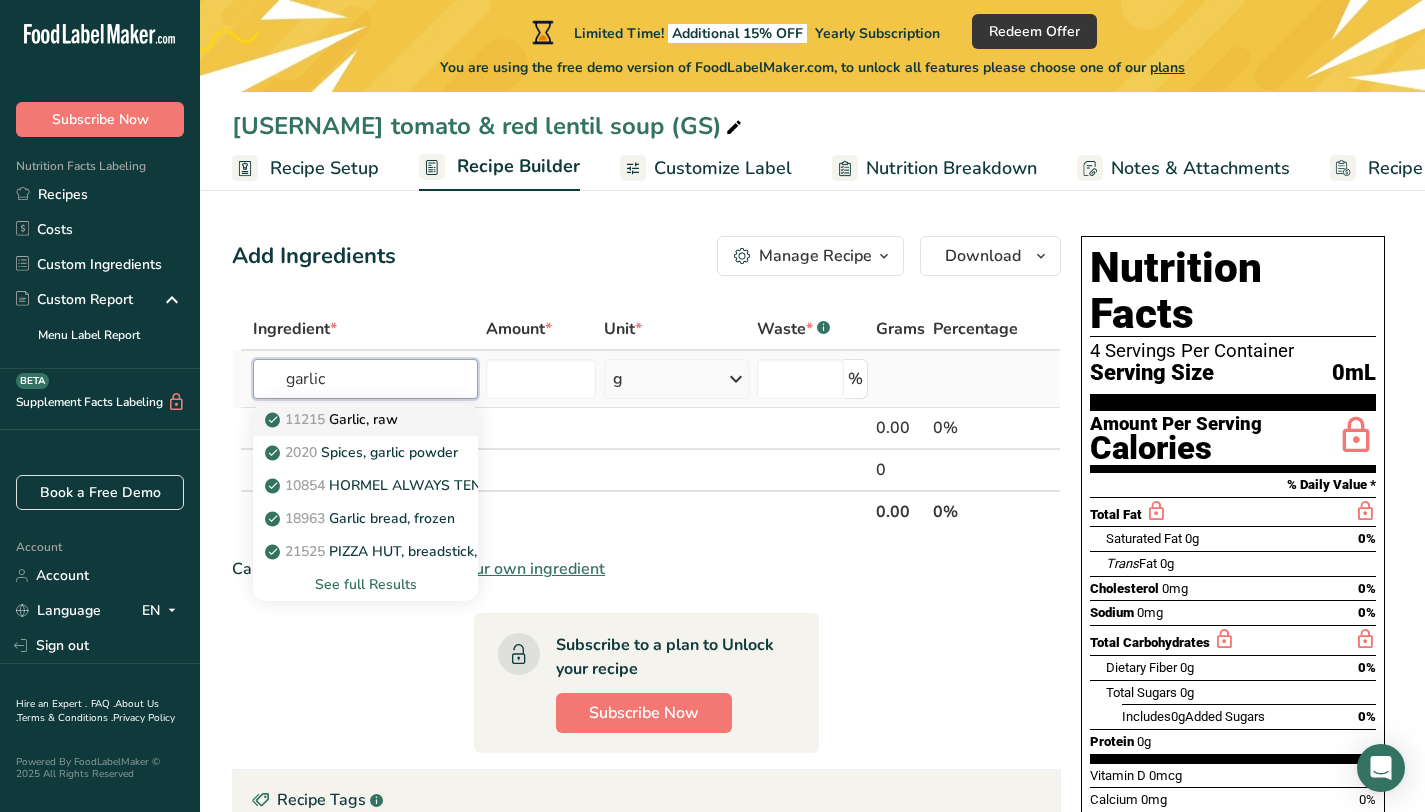 type on "garlic" 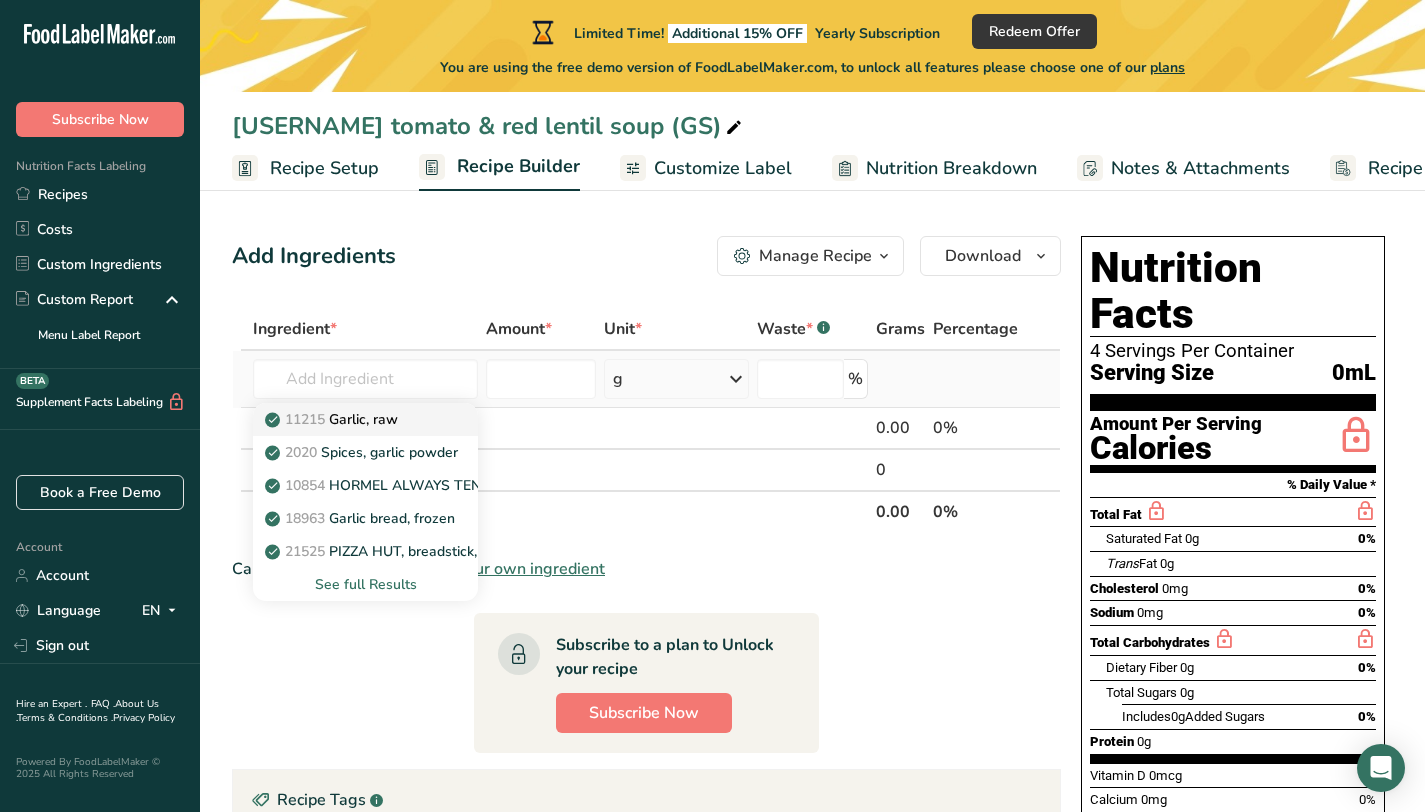 click on "11215" at bounding box center (305, 419) 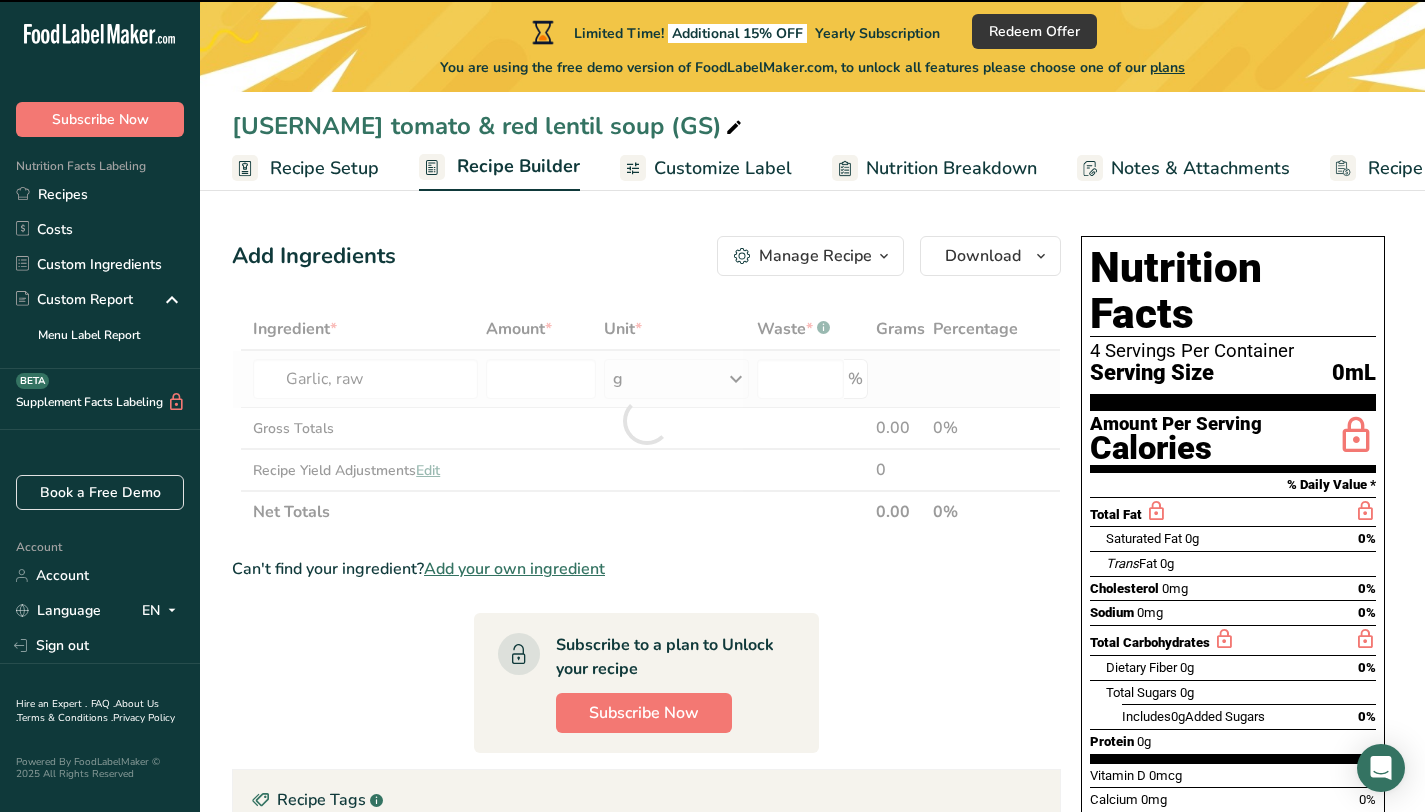 type on "0" 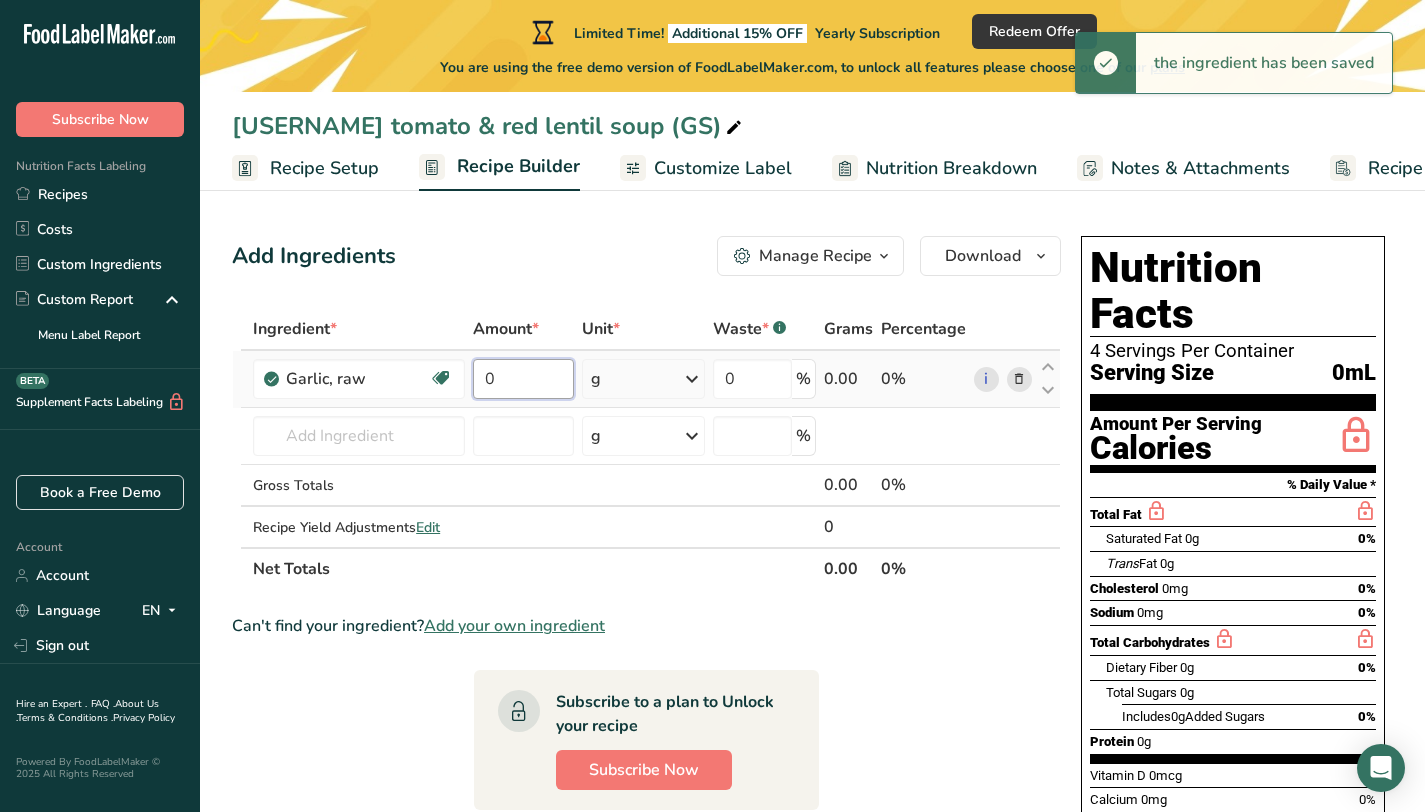 click on "0" at bounding box center (523, 379) 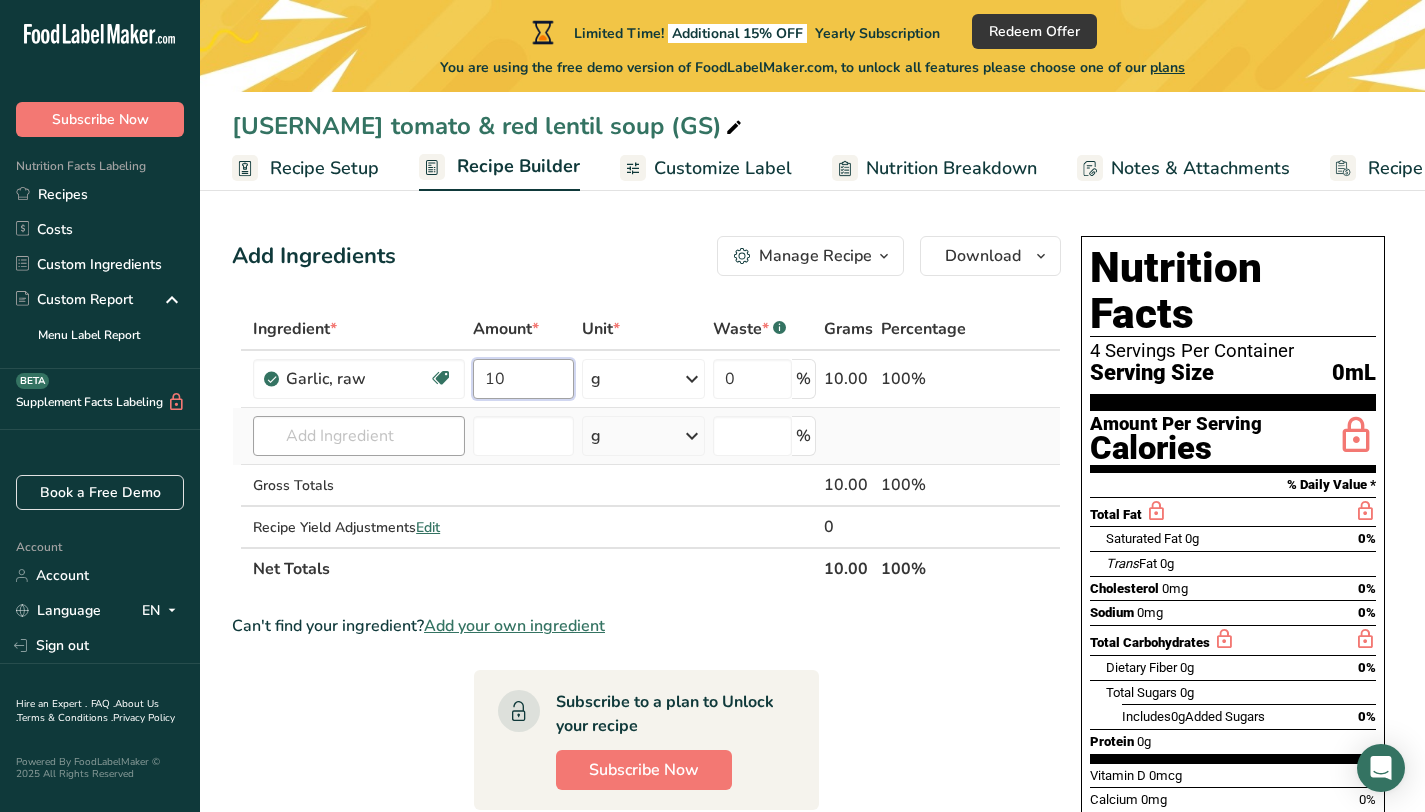 type on "10" 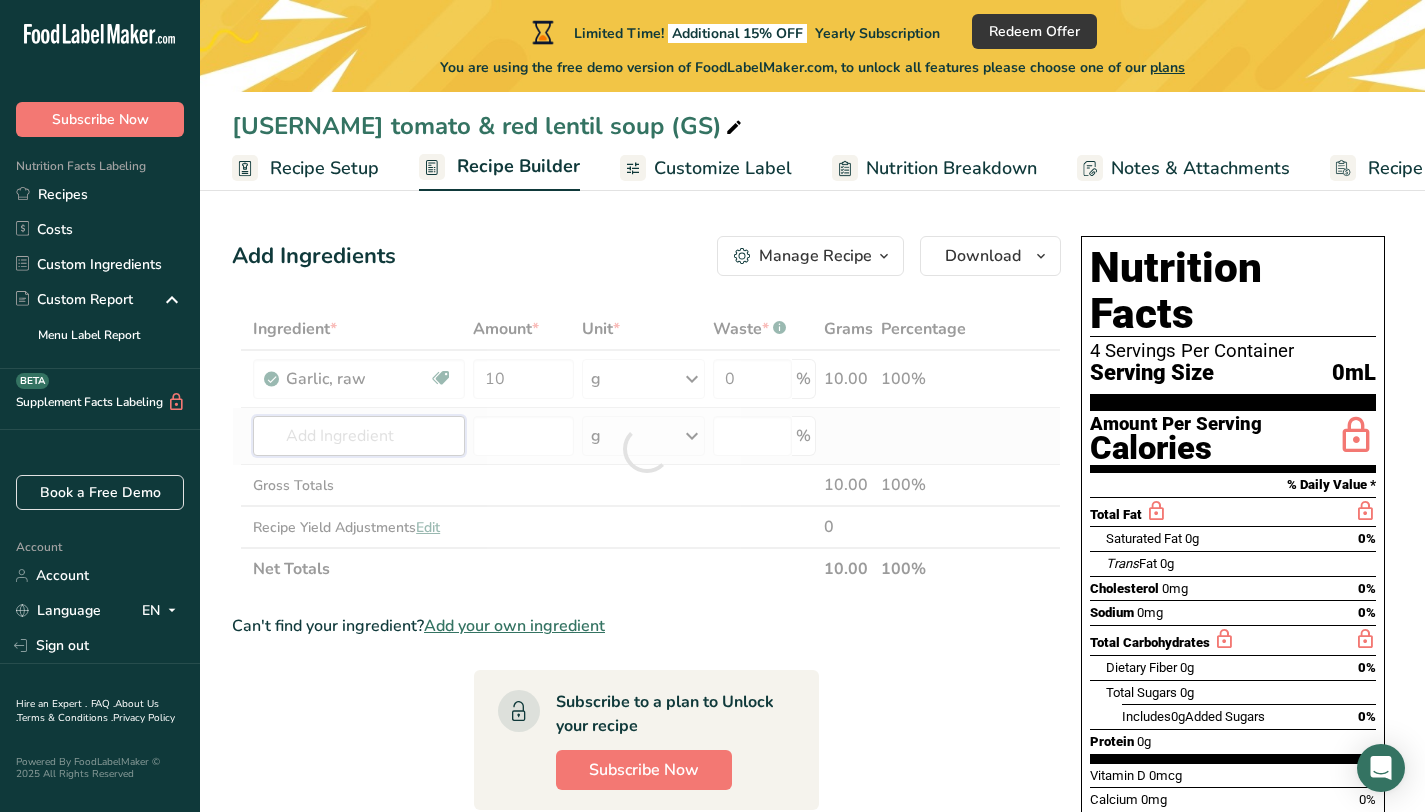 click on "Ingredient *
Amount *
Unit *
Waste *   .a-a{fill:#347362;}.b-a{fill:#fff;}          Grams
Percentage
Garlic, raw
Source of Antioxidants
Dairy free
Gluten free
Vegan
Vegetarian
Soy free
10
g
Portions
1 cup
1 tsp
1 clove
See more
Weight Units
g
kg
mg
See more
Volume Units
l
Volume units require a density conversion. If you know your ingredient's density enter it below. Otherwise, click on "RIA" our AI Regulatory bot - she will be able to help you
lb/ft3
g/cm3
Confirm
mL" at bounding box center (646, 449) 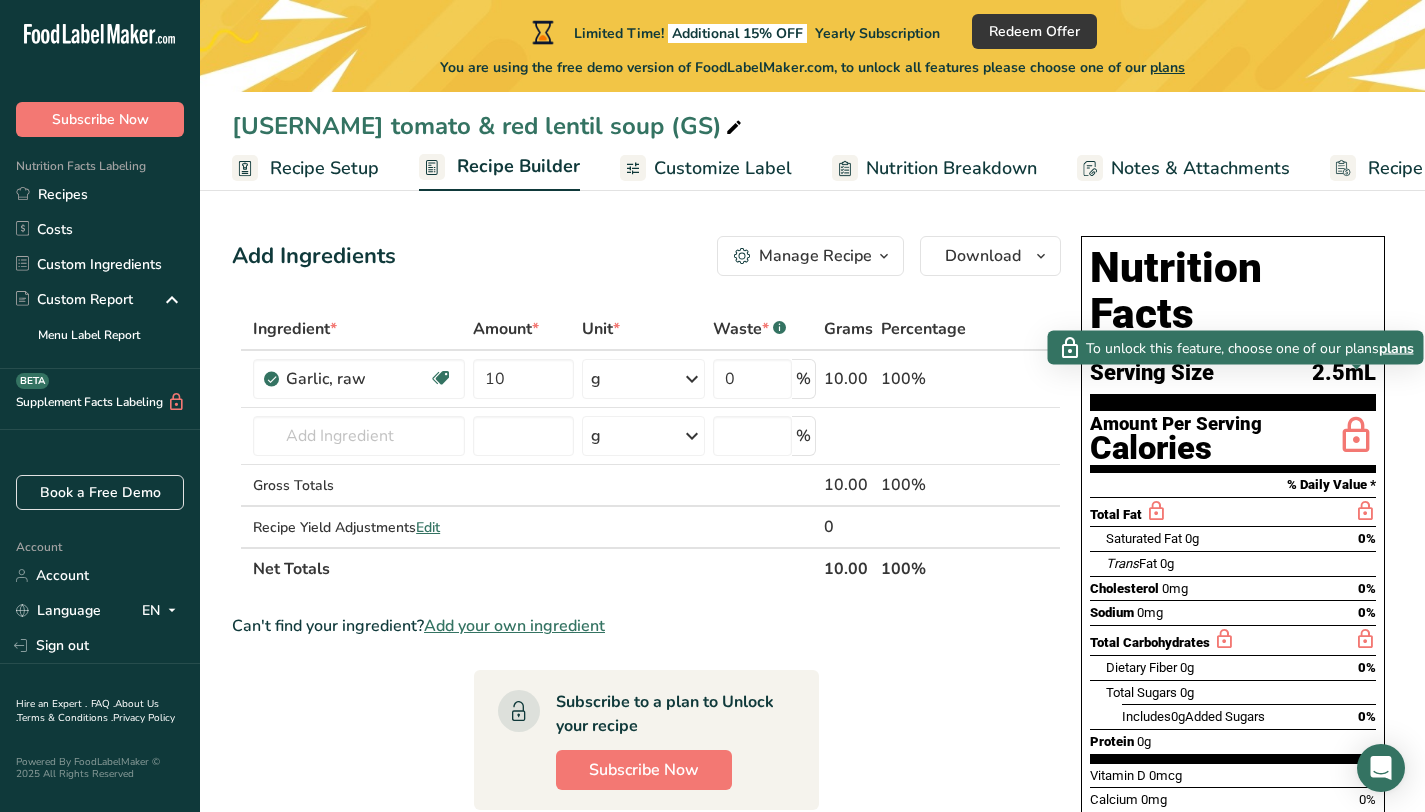 click at bounding box center (1356, 436) 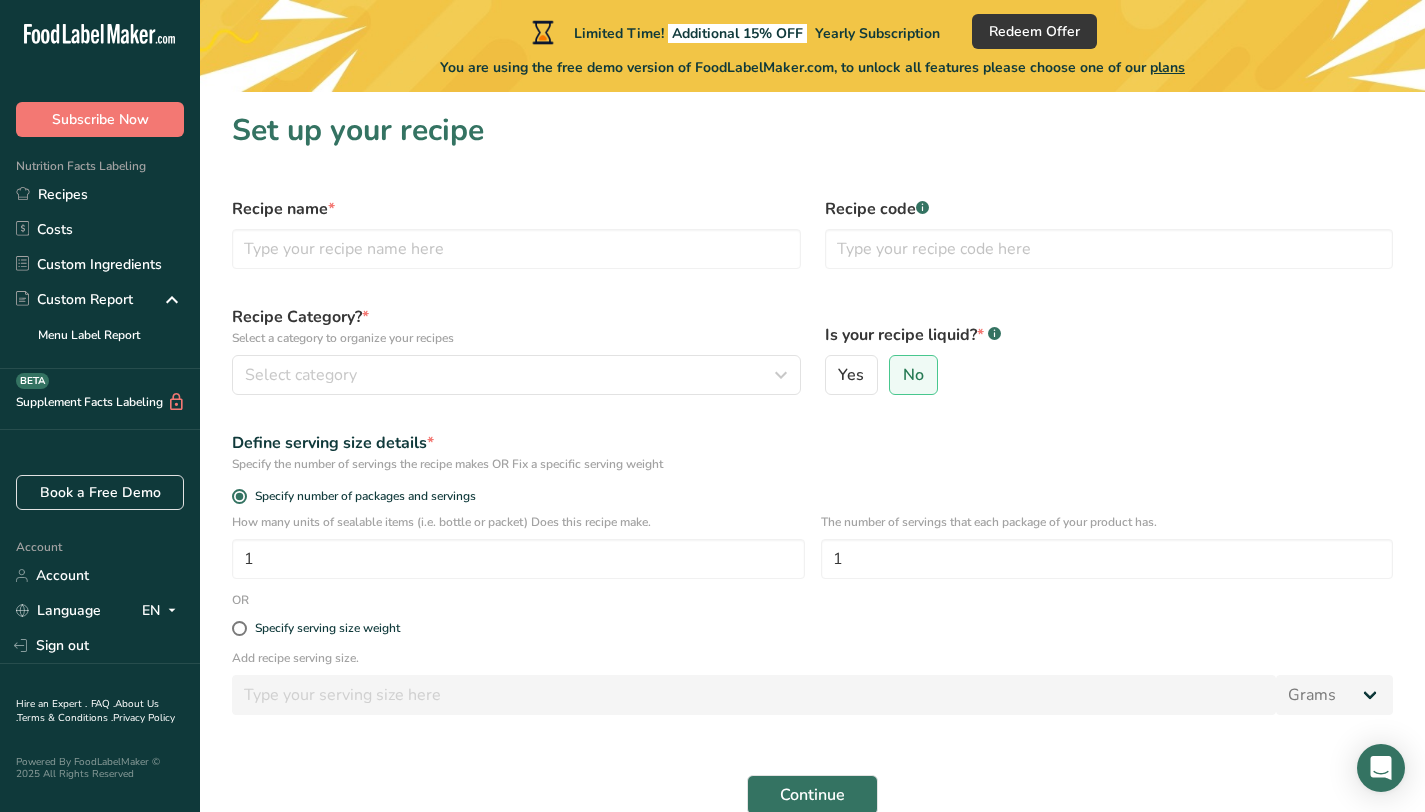scroll, scrollTop: 99, scrollLeft: 0, axis: vertical 